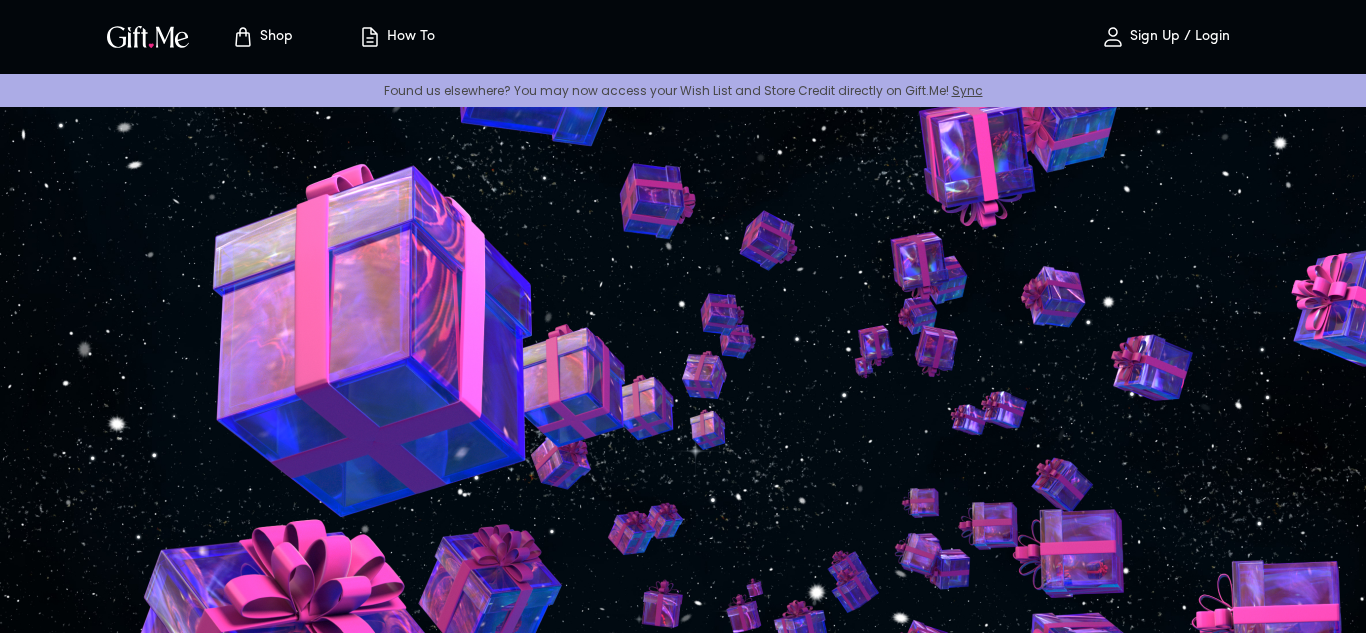 scroll, scrollTop: 0, scrollLeft: 0, axis: both 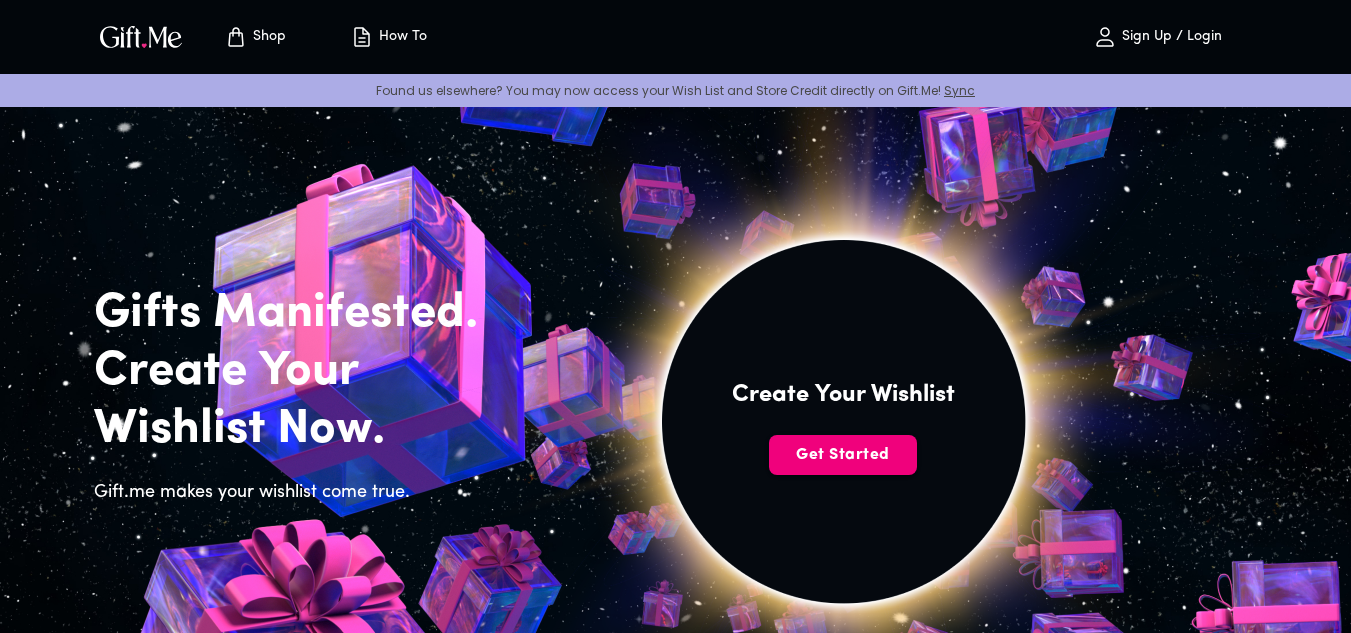 click on "Get Started" at bounding box center (843, 455) 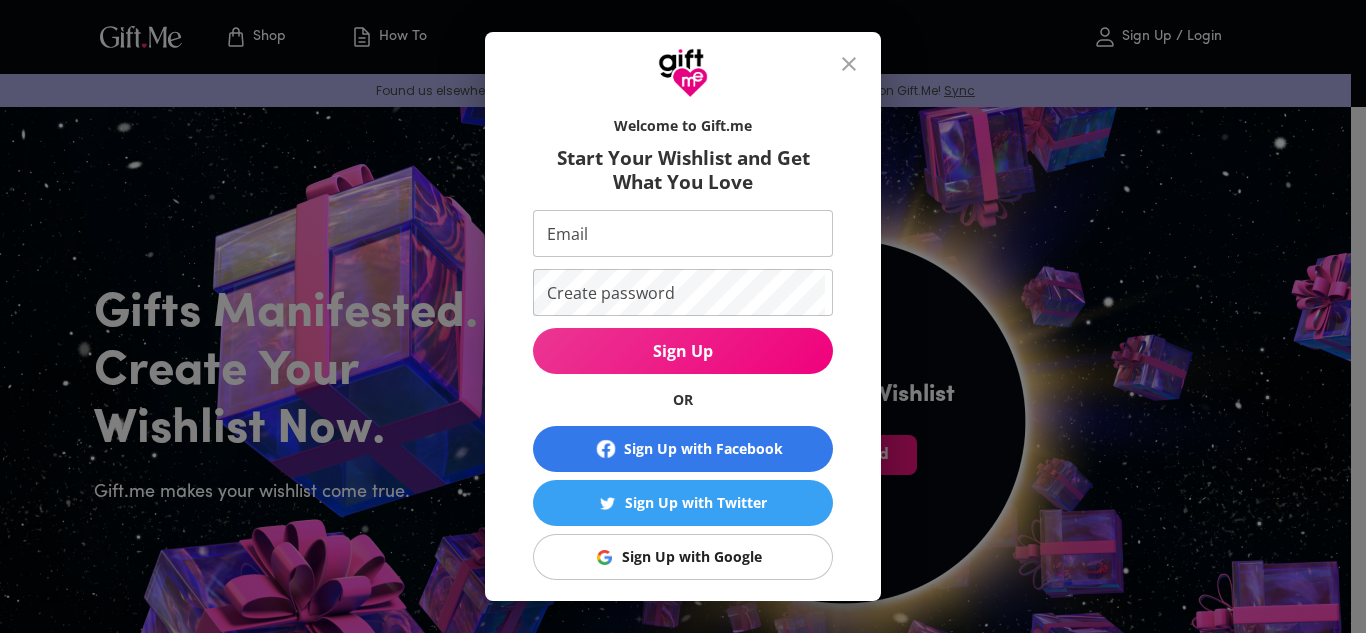 click on "Email" at bounding box center [679, 233] 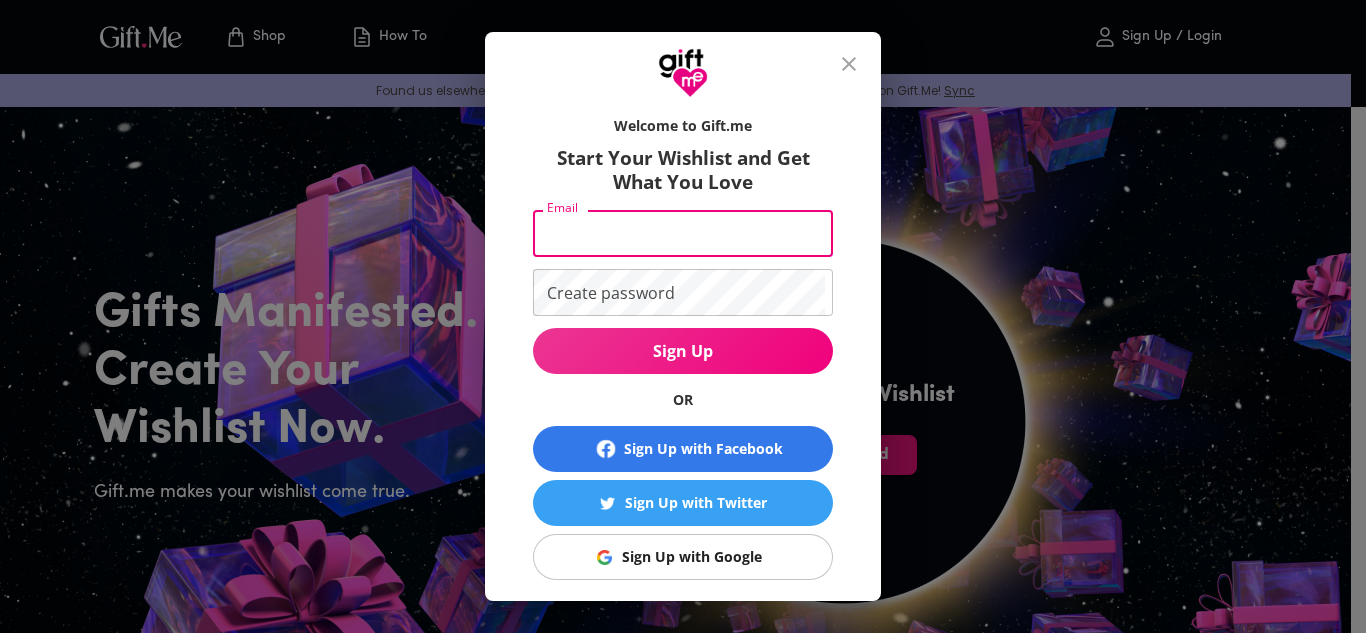 type on "ing.adrianpd@gmail.com" 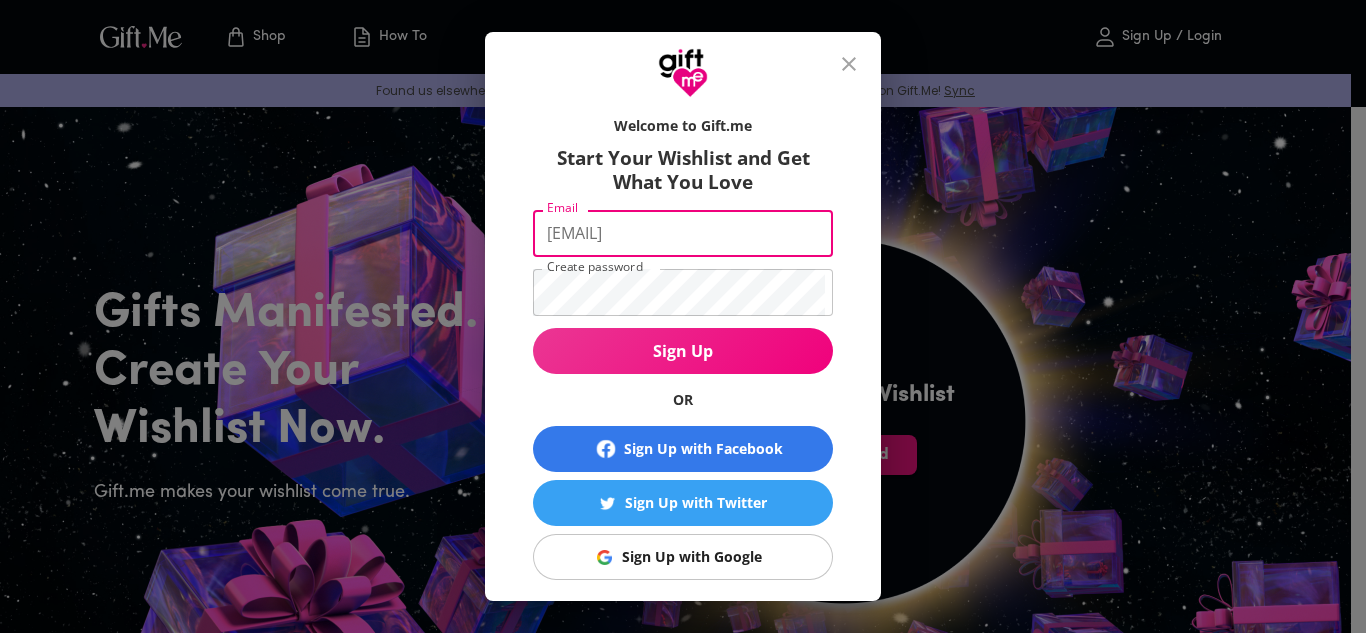 drag, startPoint x: 660, startPoint y: 239, endPoint x: 309, endPoint y: 239, distance: 351 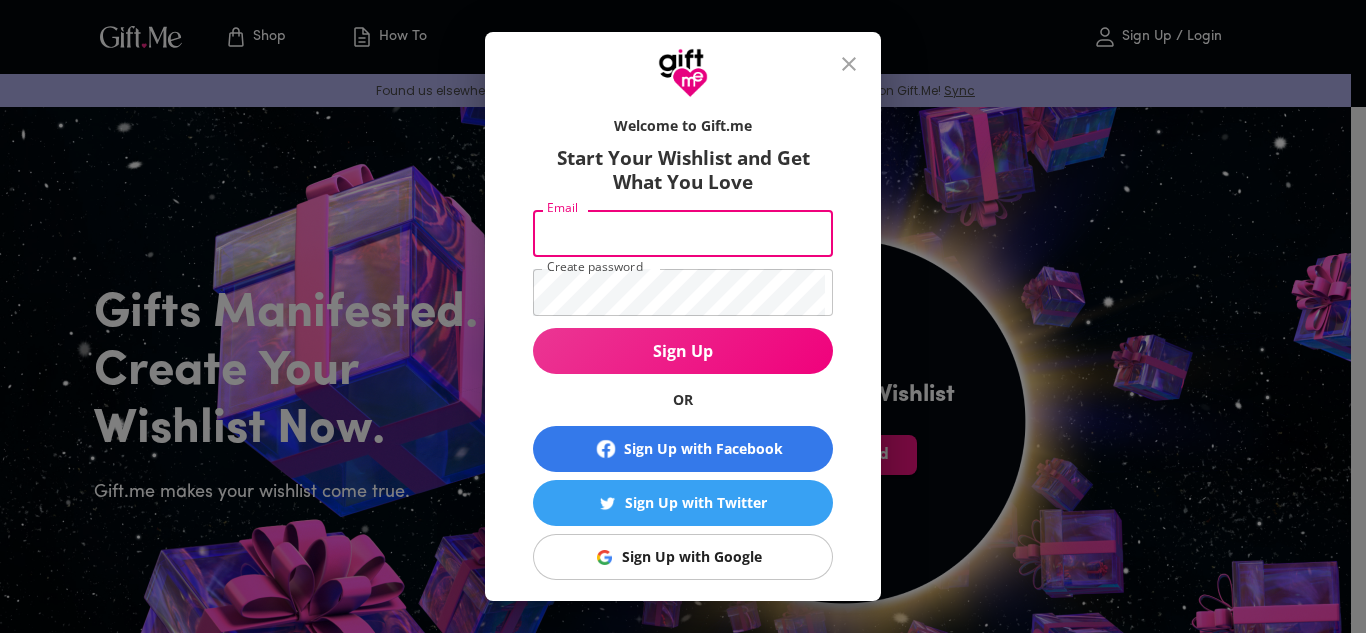 type 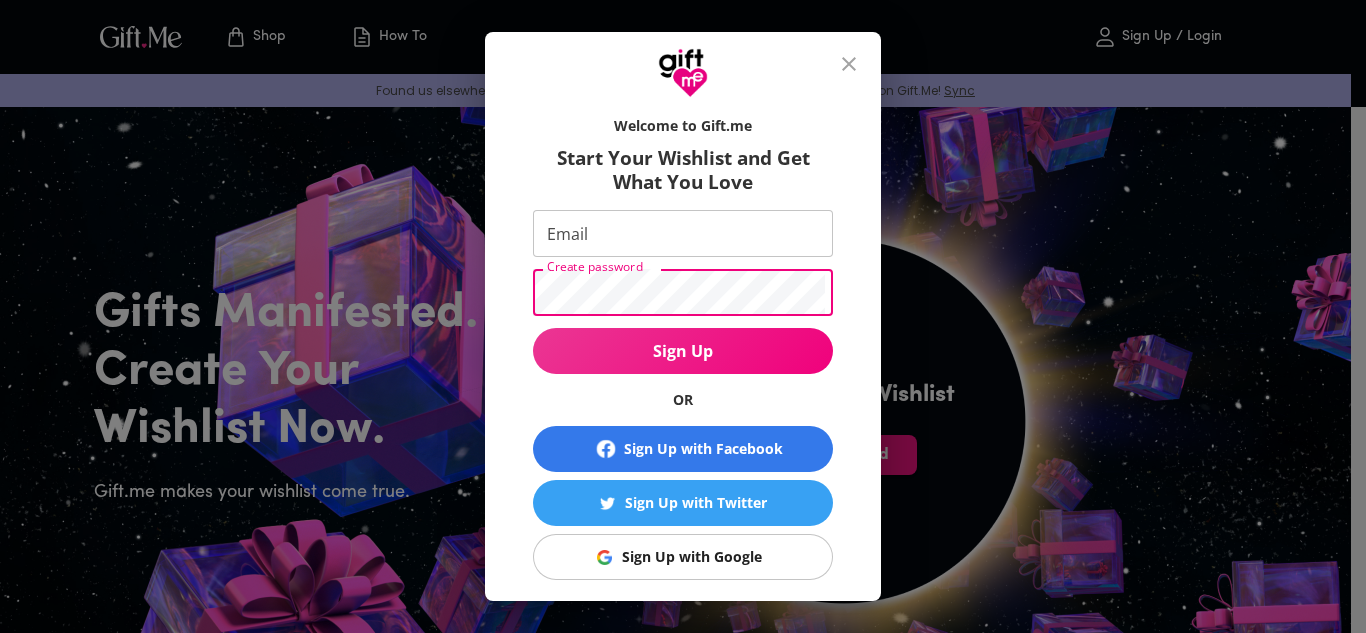 click on "Welcome to Gift.me Start Your Wishlist and Get What You Love Email Email Create password Create password Sign Up OR Sign Up with Facebook Sign Up with Twitter Sign Up with Google Already a member? Log in ©  2025  RealGifts, LLC. All rights reserved.  Terms  &  Privacy" at bounding box center (683, 316) 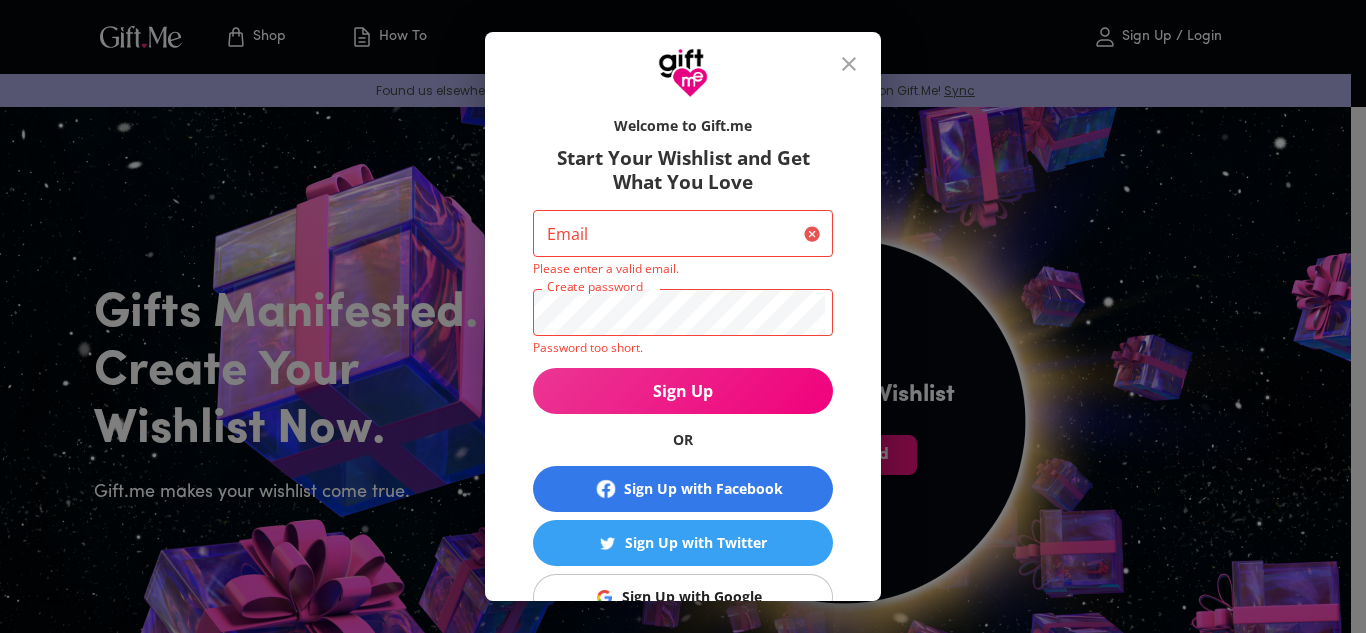 click on "Start Your Wishlist and Get What You Love" at bounding box center [683, 170] 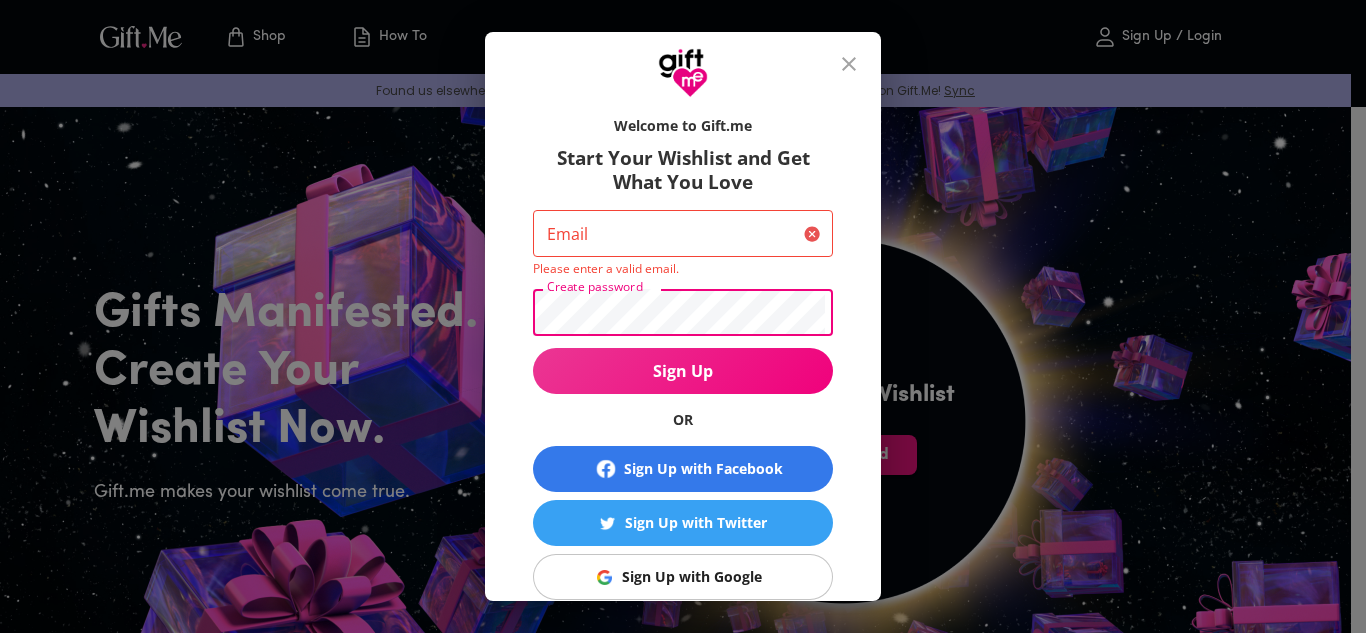 click on "Start Your Wishlist and Get What You Love" at bounding box center (683, 170) 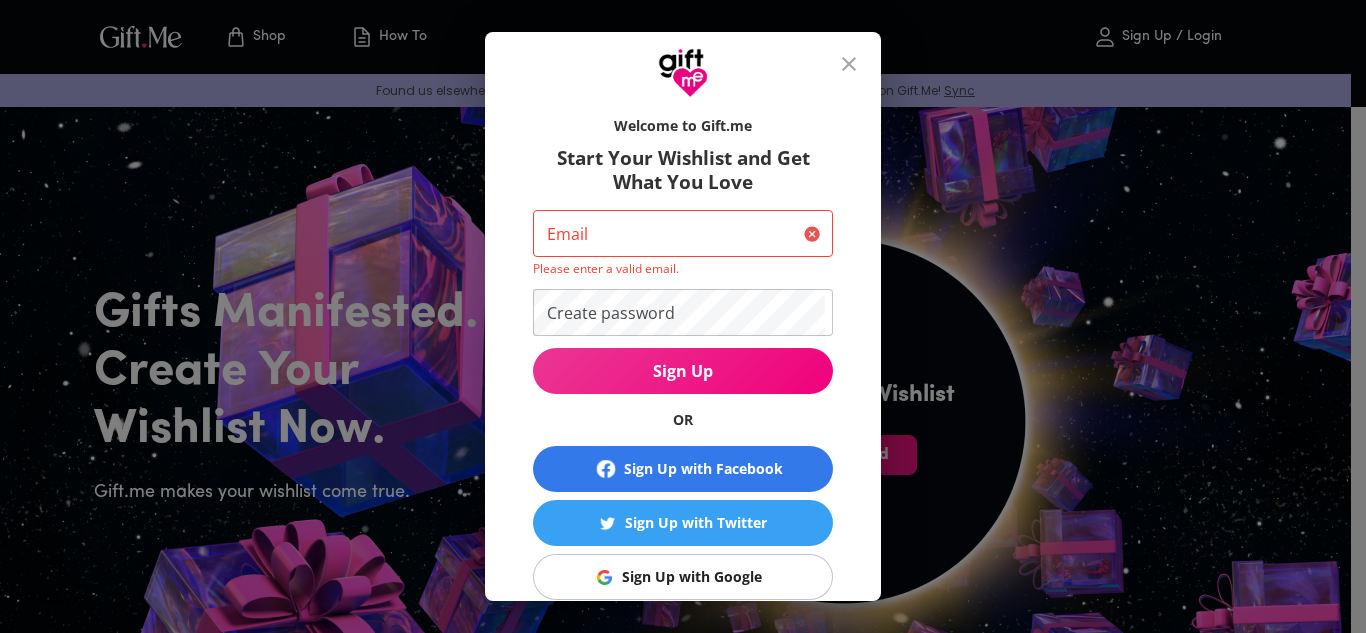 click on "Sign Up with Google" at bounding box center (692, 577) 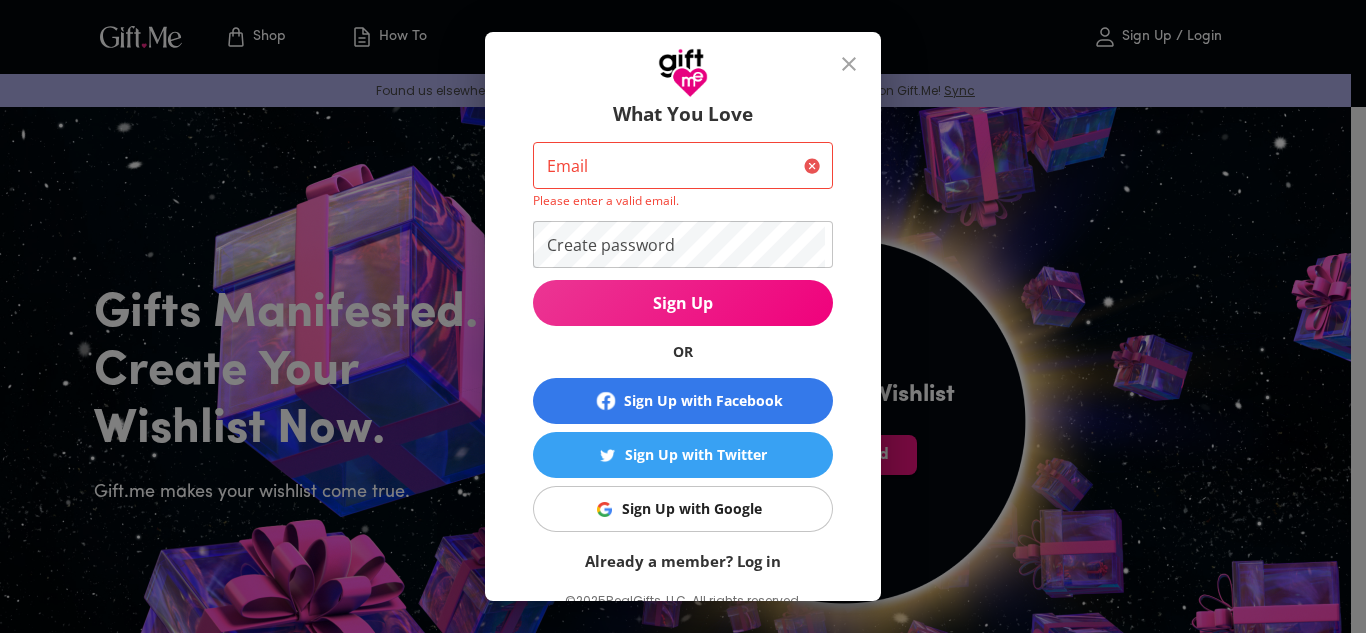 scroll, scrollTop: 124, scrollLeft: 0, axis: vertical 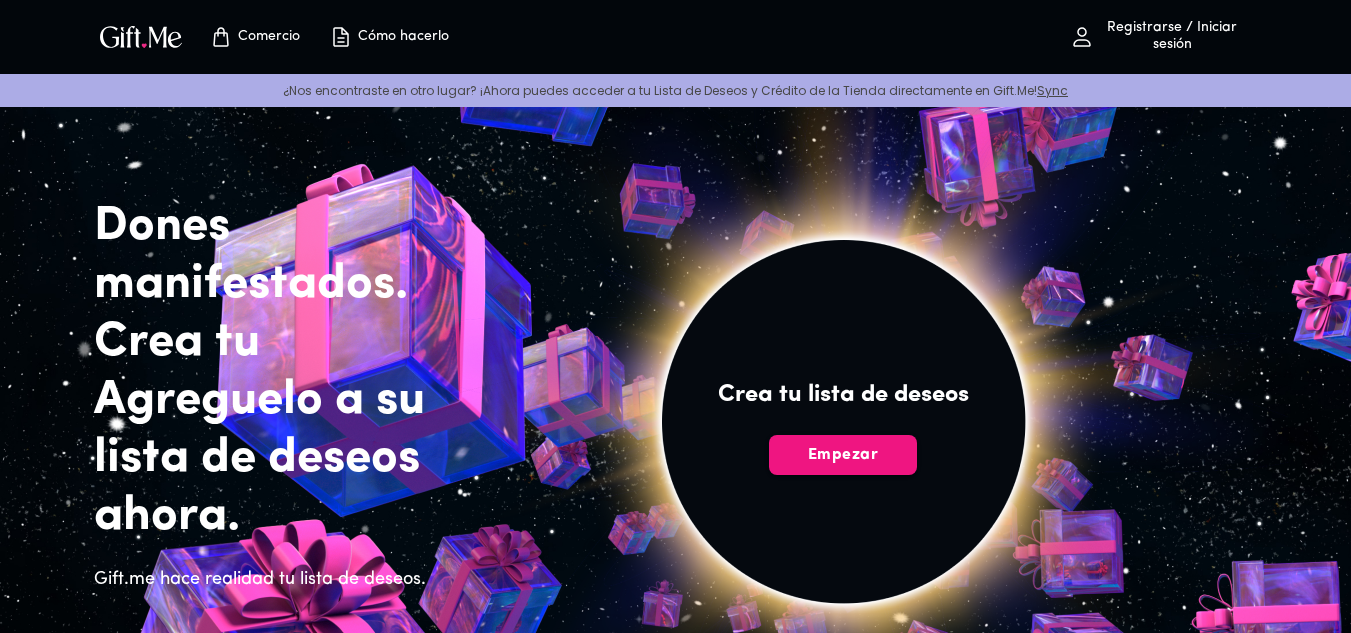 click at bounding box center [843, 444] 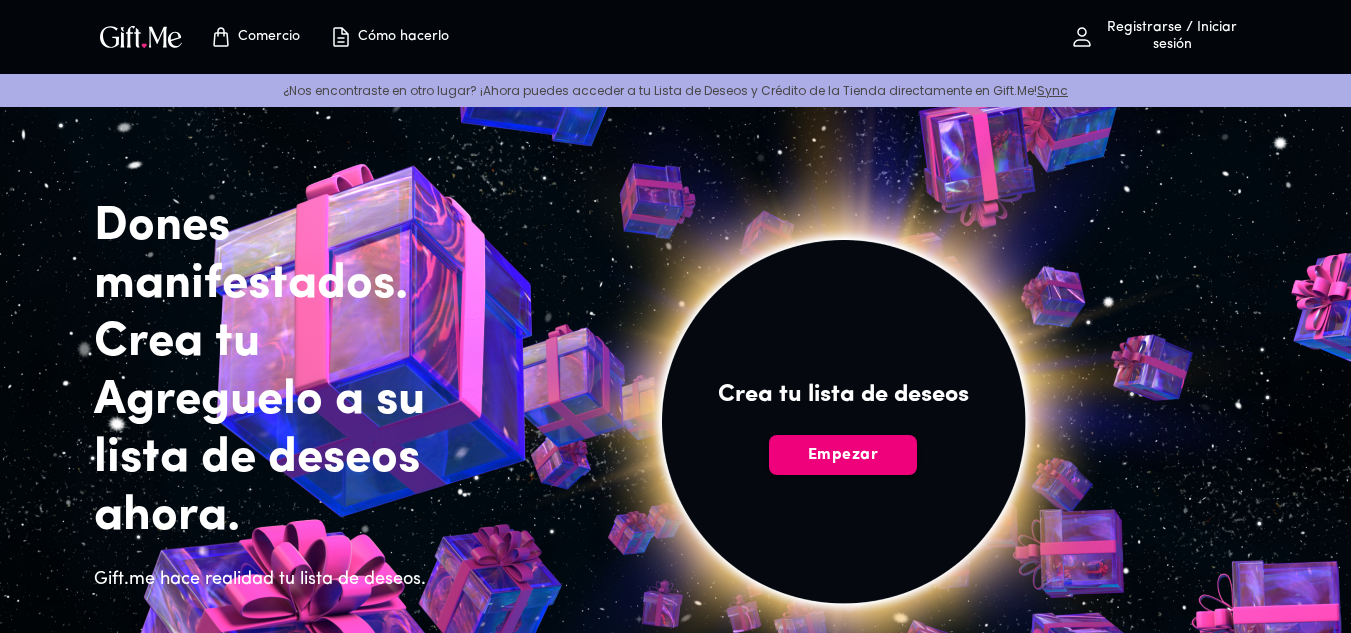 click on "Empezar" at bounding box center [843, 455] 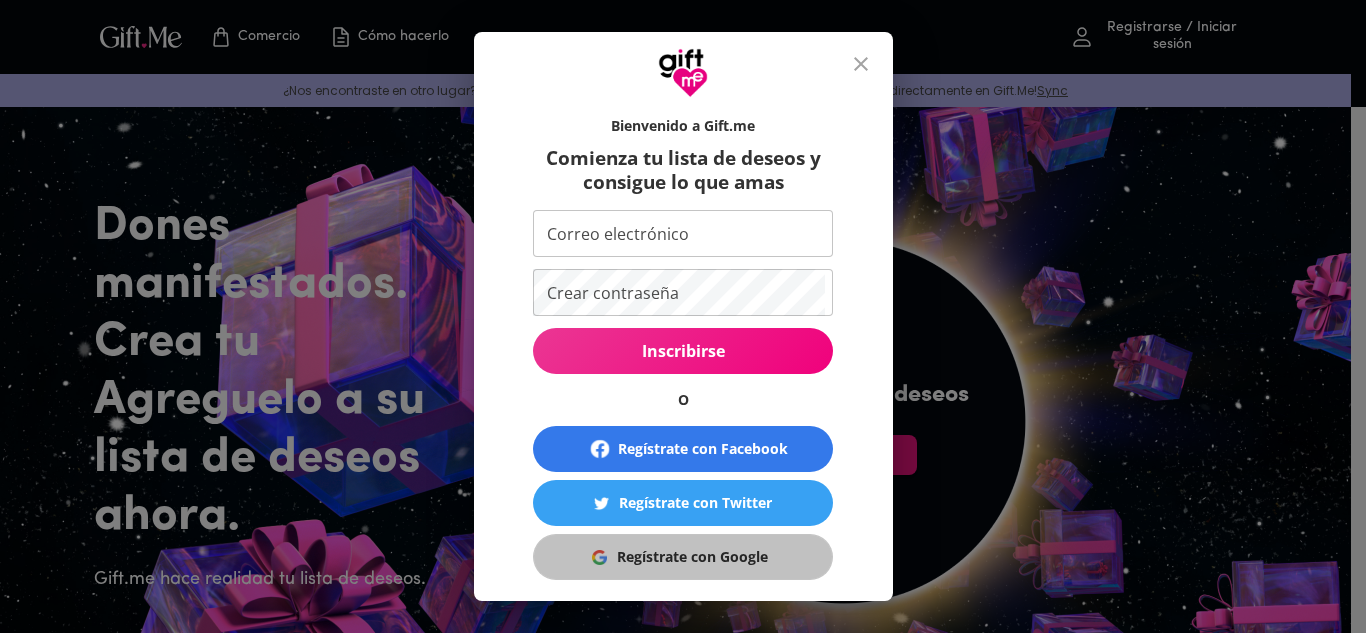 click on "Regístrate con Google" at bounding box center [692, 556] 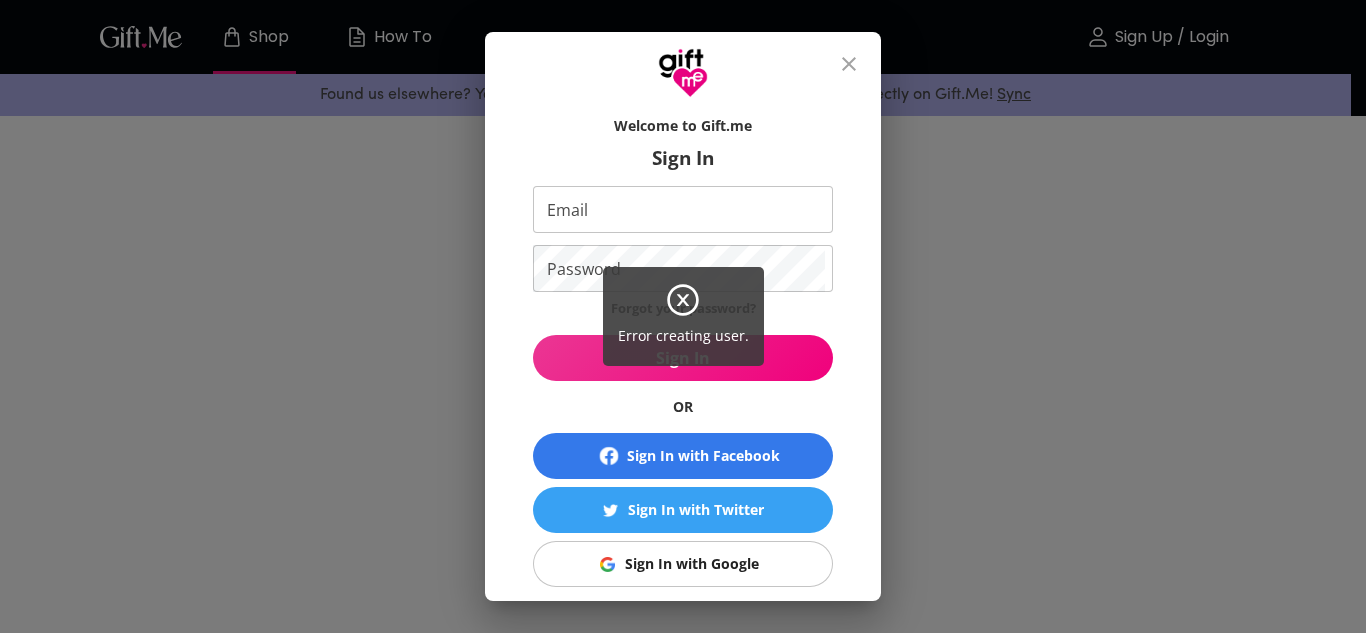 scroll, scrollTop: 0, scrollLeft: 0, axis: both 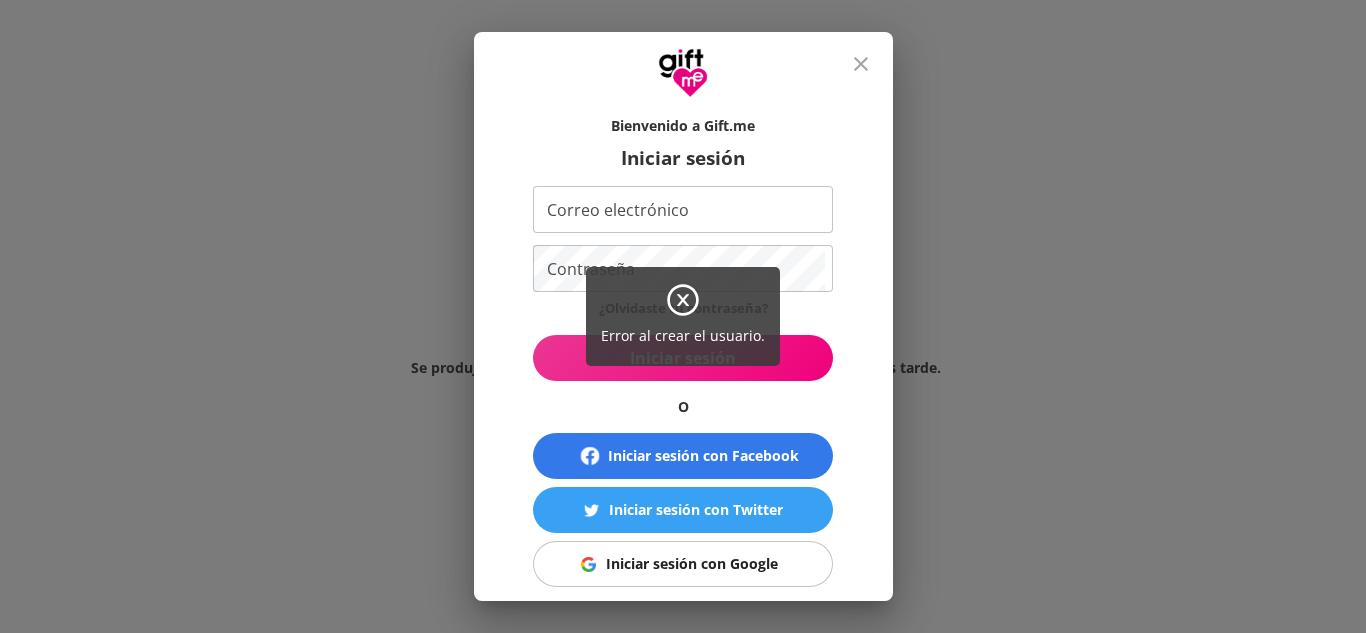 click on "Error al crear el usuario." at bounding box center [683, 316] 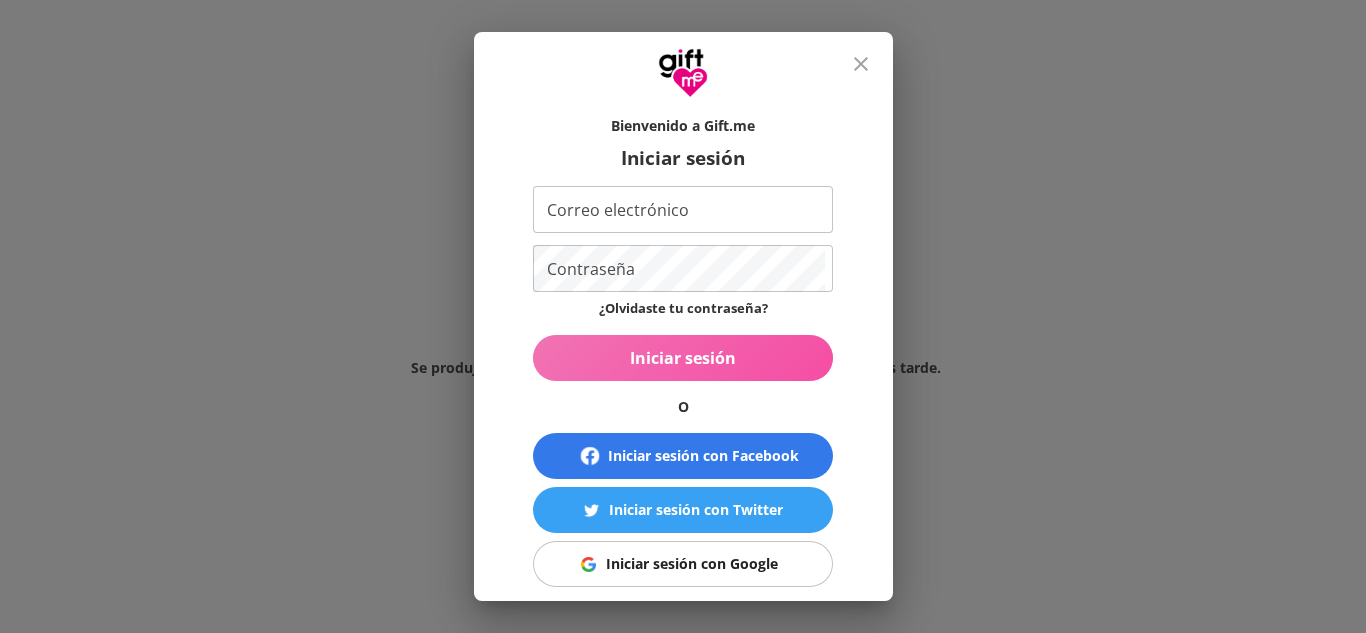 click on "Iniciar sesión" at bounding box center [683, 358] 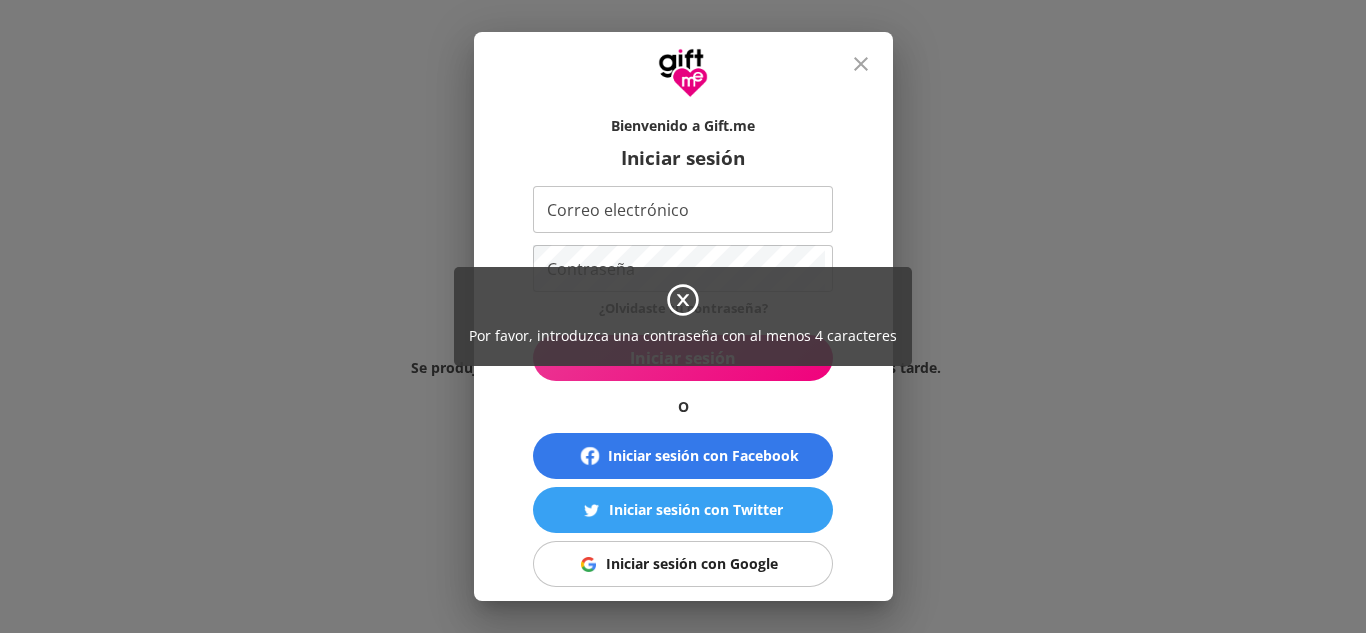 click on "Por favor, introduzca una contraseña con al menos 4 caracteres" at bounding box center (683, 316) 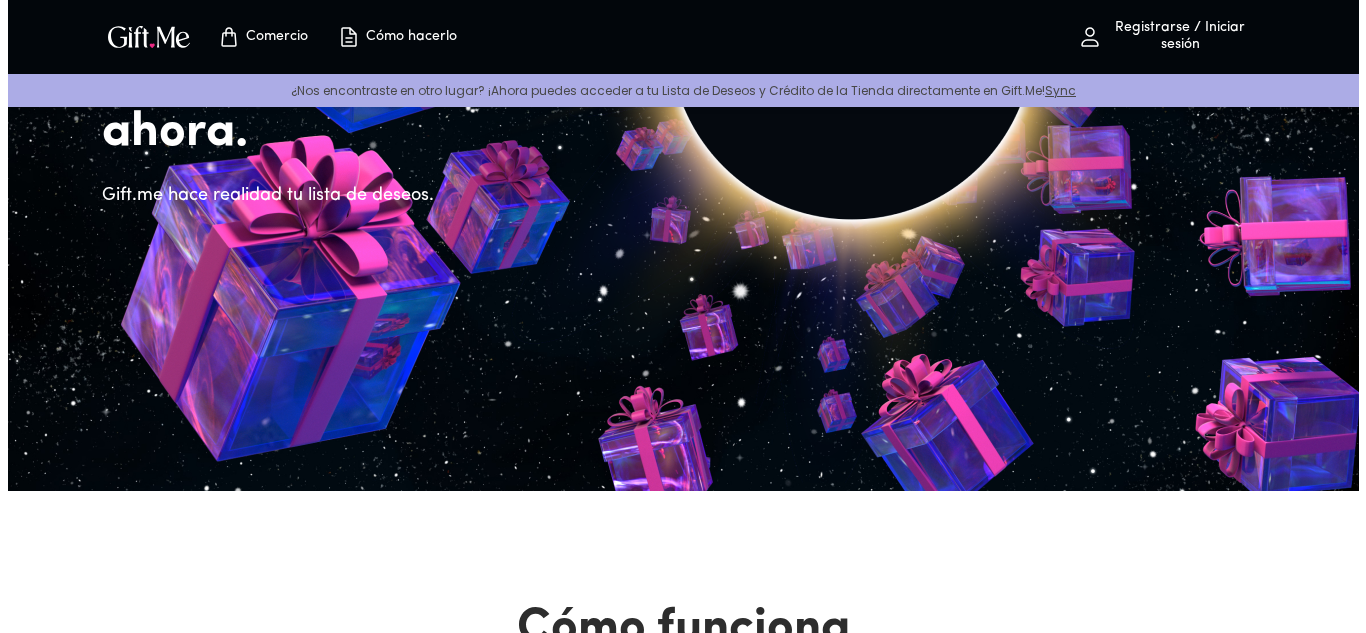 scroll, scrollTop: 0, scrollLeft: 0, axis: both 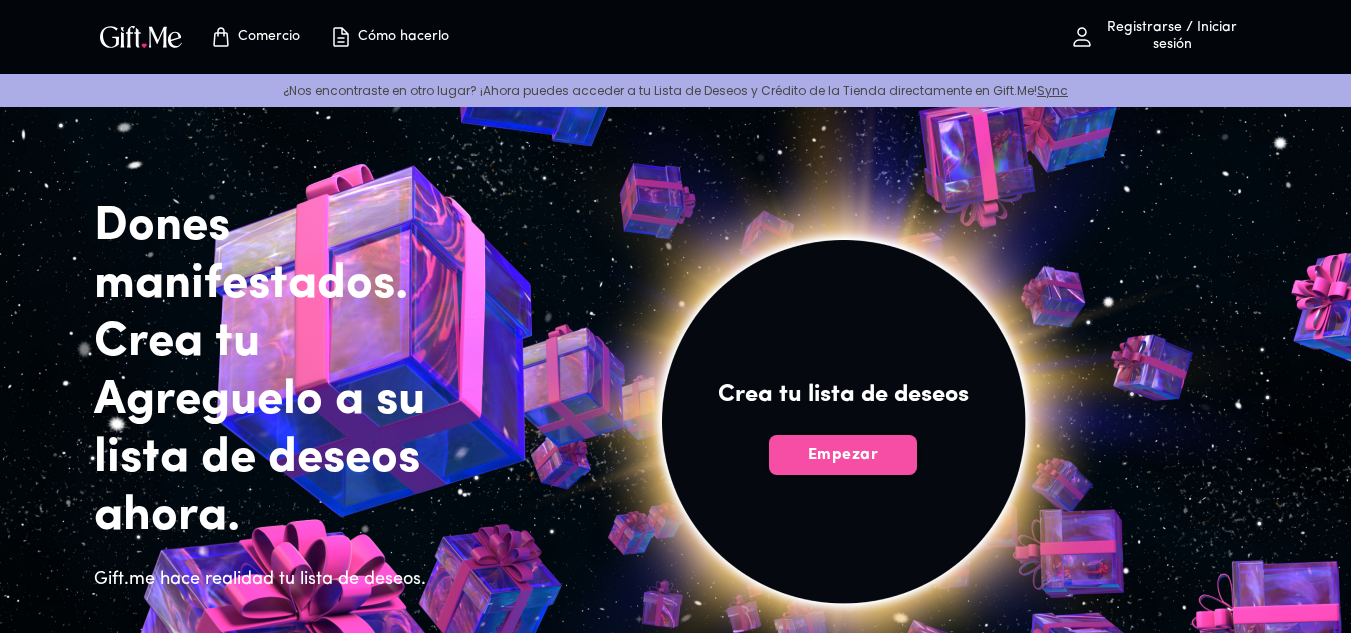 click on "Empezar" at bounding box center (843, 455) 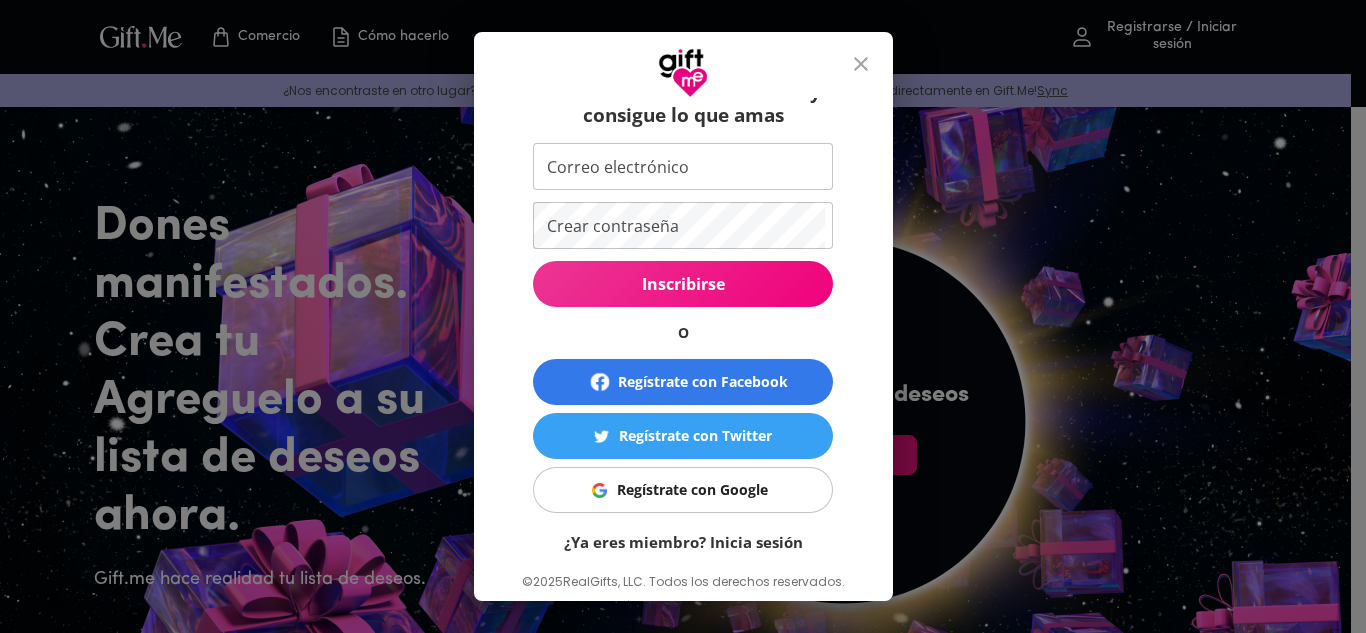 scroll, scrollTop: 115, scrollLeft: 0, axis: vertical 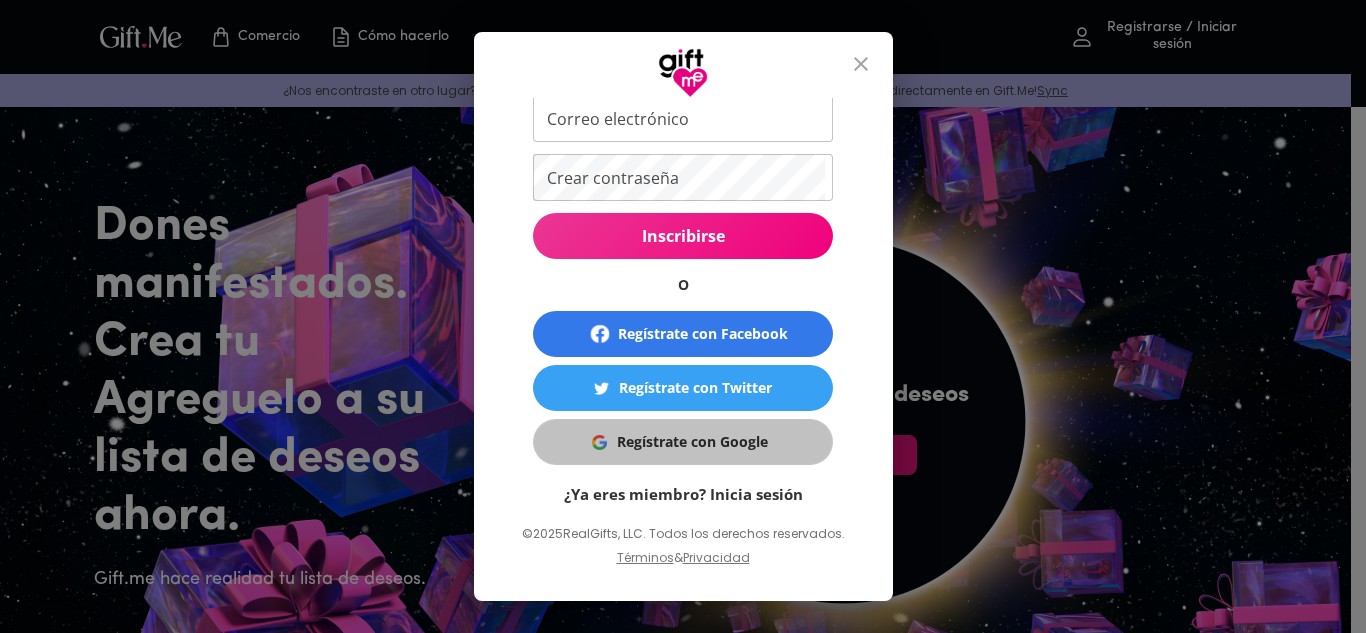 click on "Regístrate con Google" at bounding box center [692, 441] 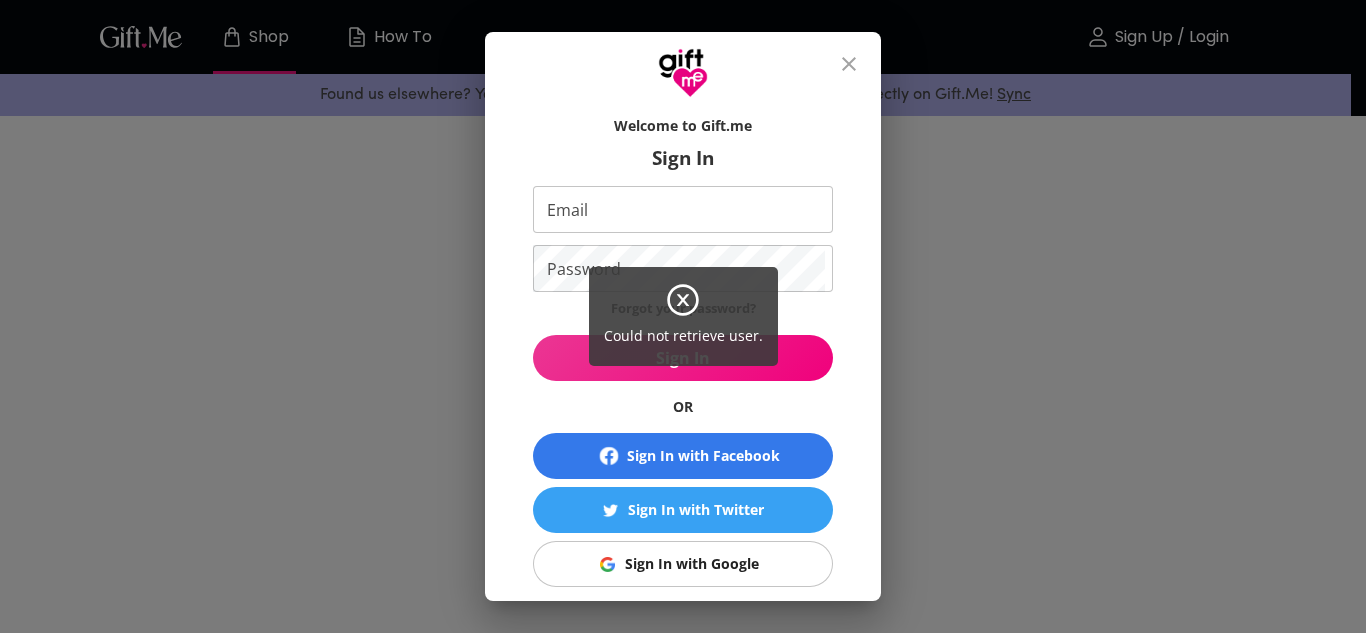scroll, scrollTop: 0, scrollLeft: 0, axis: both 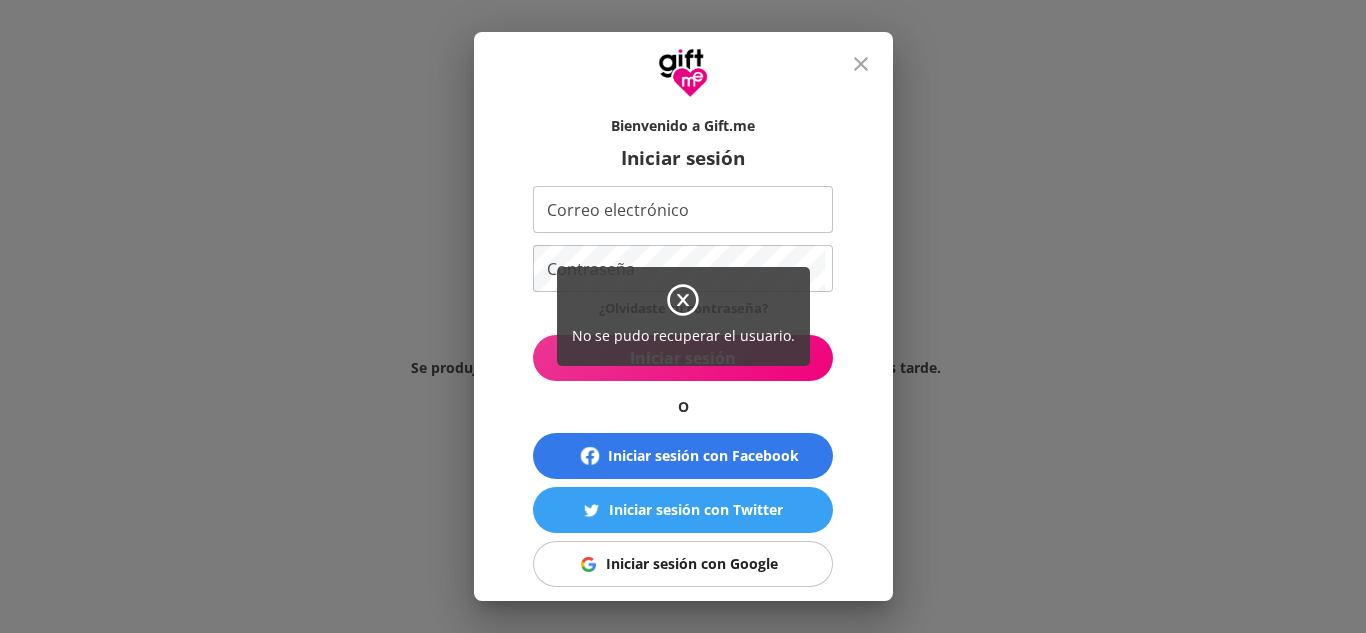 click on "No se pudo recuperar el usuario." at bounding box center [683, 316] 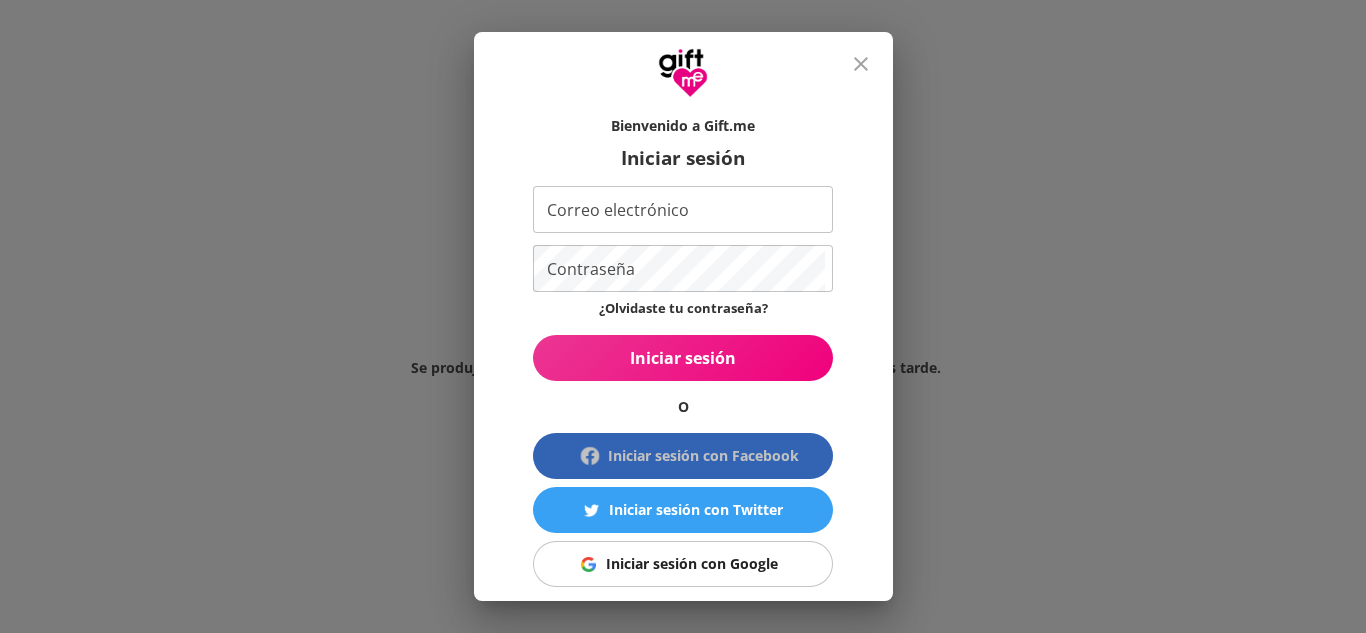 click on "Iniciar sesión con Facebook" at bounding box center (703, 455) 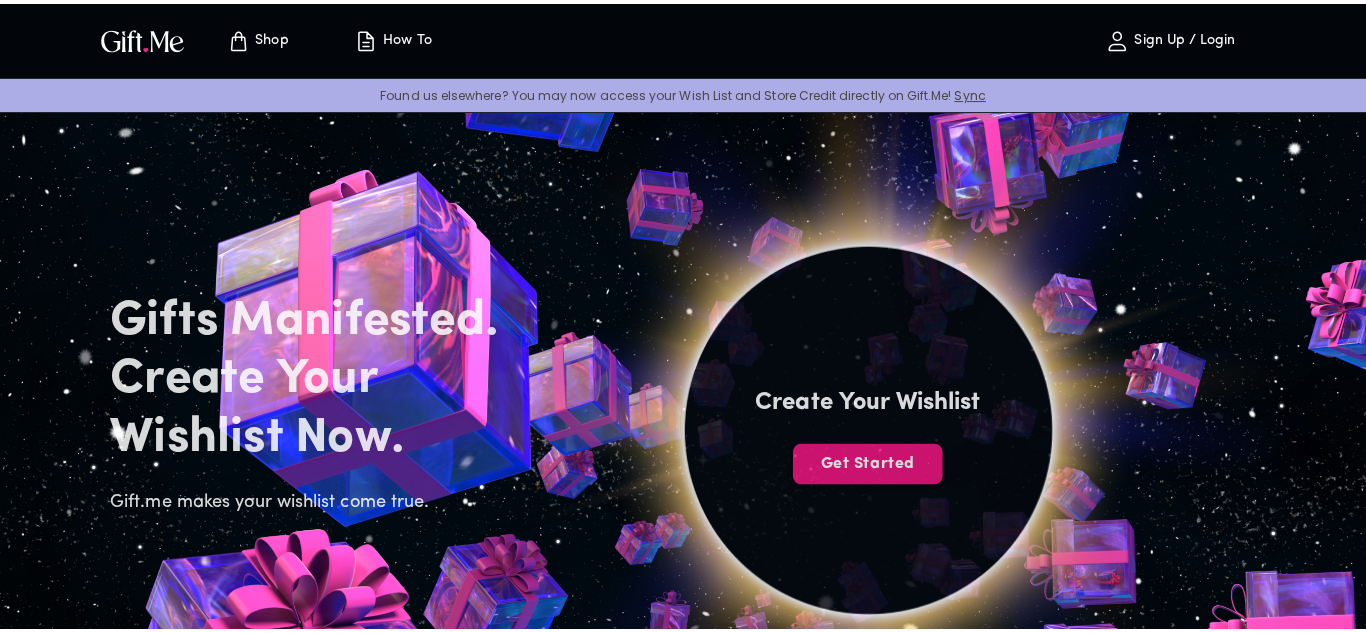 scroll, scrollTop: 0, scrollLeft: 0, axis: both 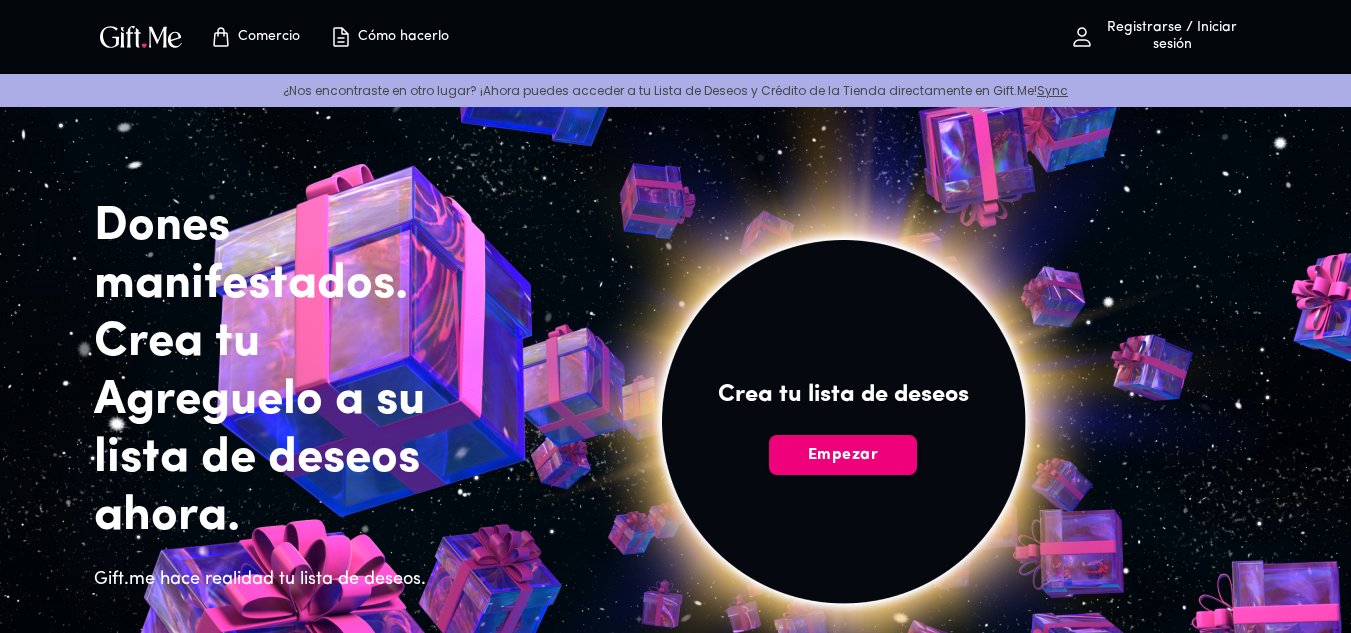 click on "Empezar" at bounding box center (843, 455) 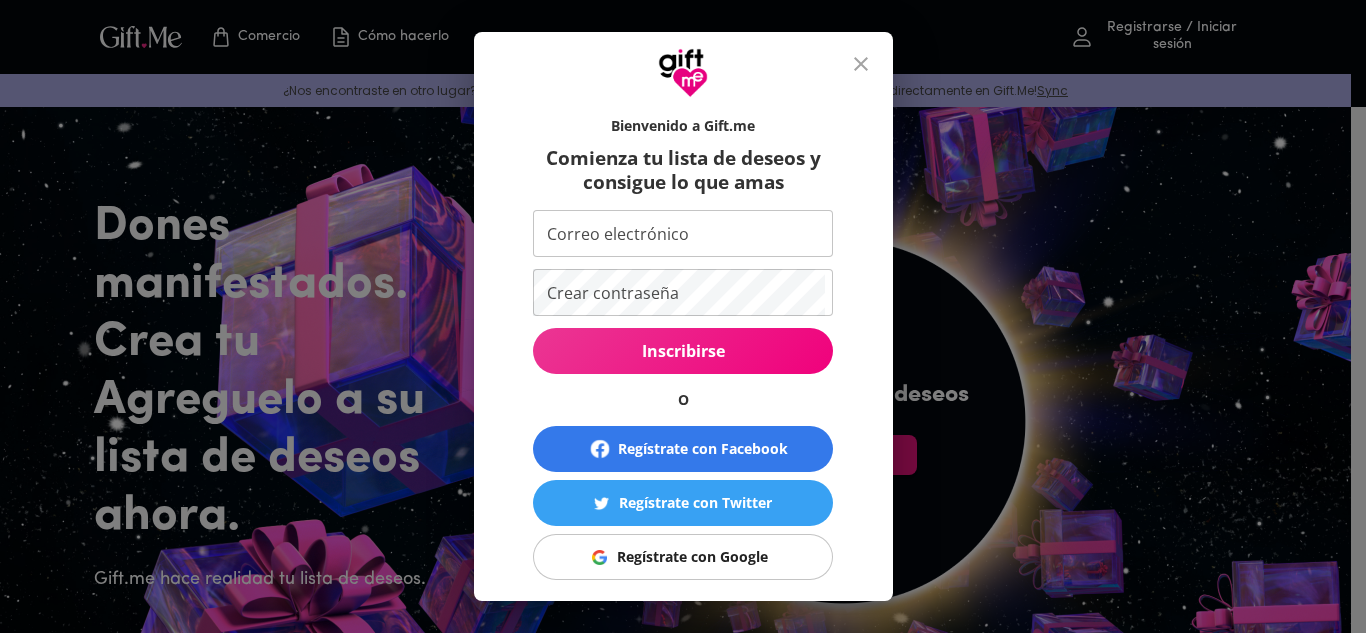 click on "Regístrate con Google" at bounding box center [692, 556] 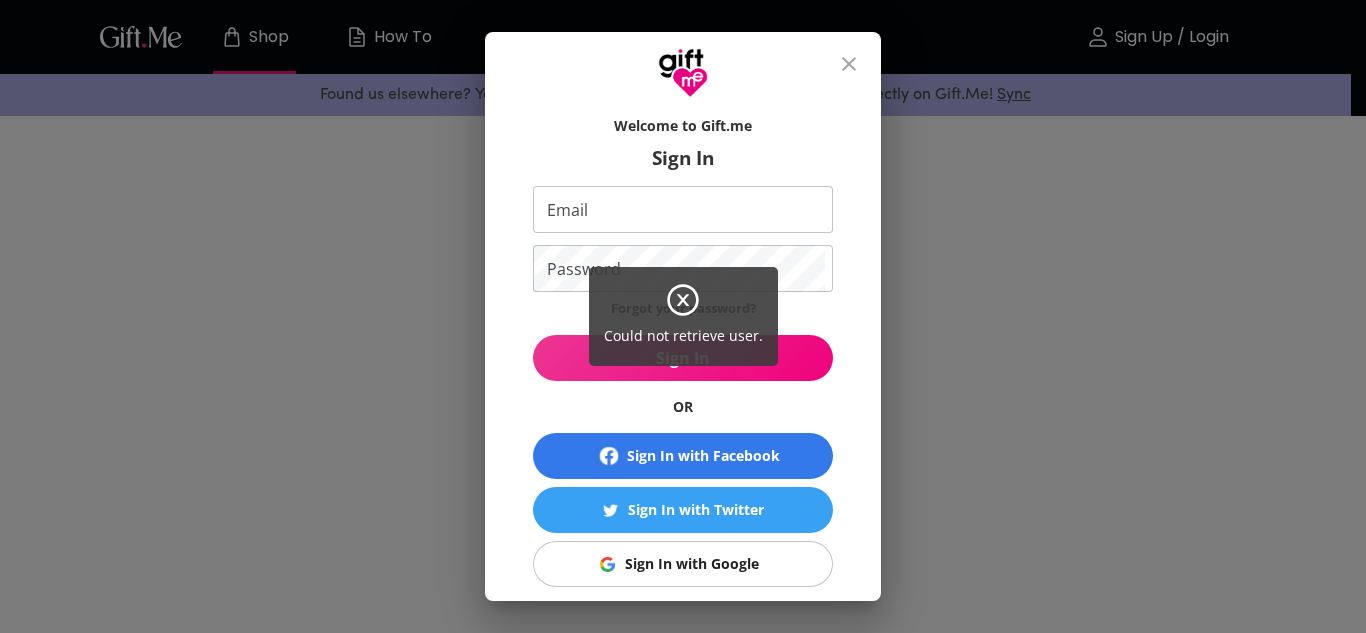 scroll, scrollTop: 0, scrollLeft: 0, axis: both 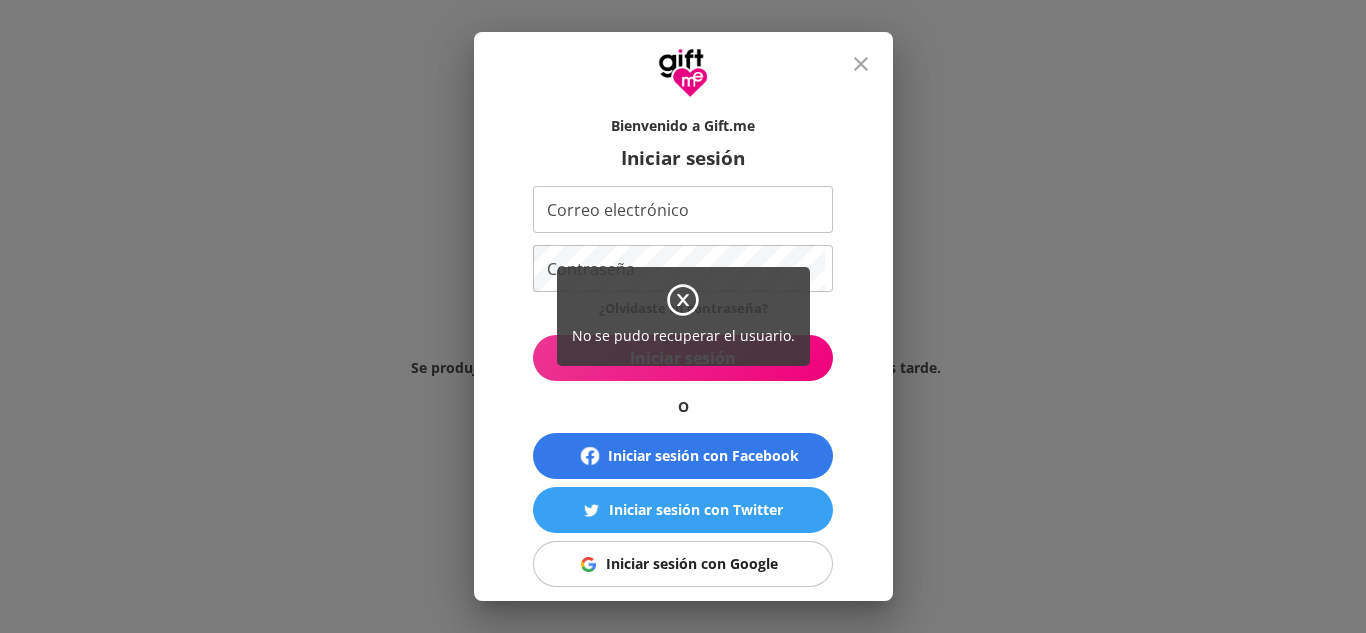 click on "No se pudo recuperar el usuario." at bounding box center (683, 316) 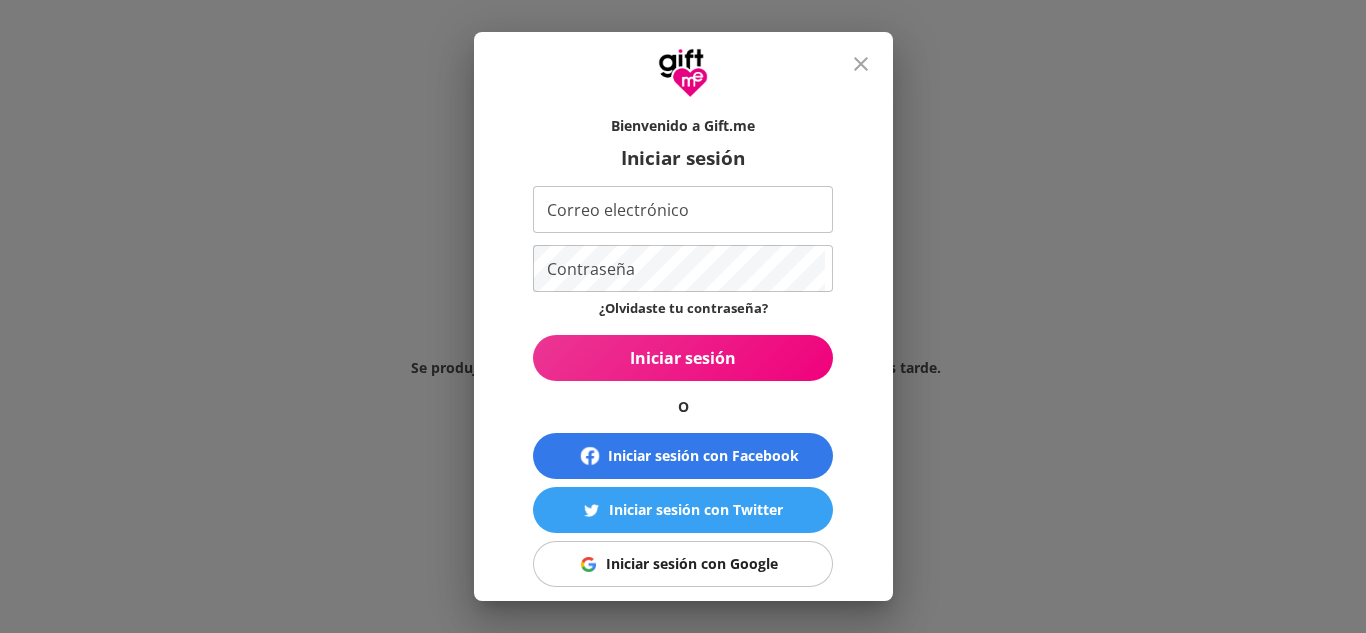 click on "Iniciar sesión con Facebook" at bounding box center (683, 456) 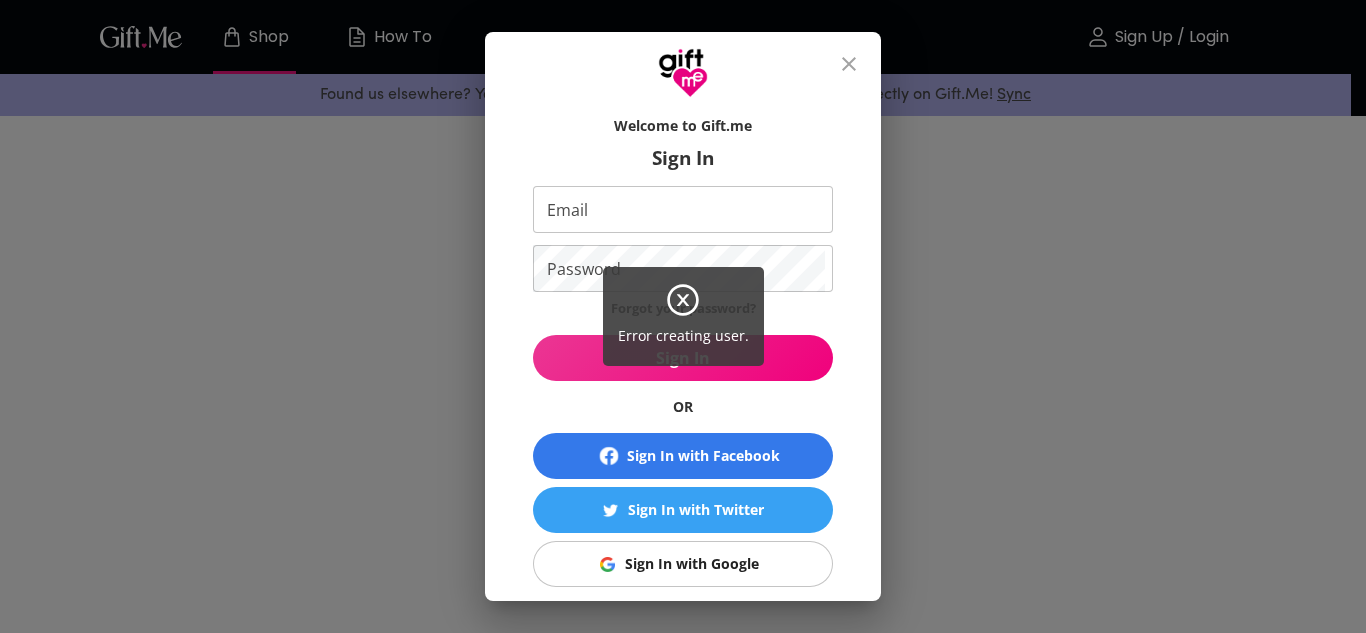 scroll, scrollTop: 0, scrollLeft: 0, axis: both 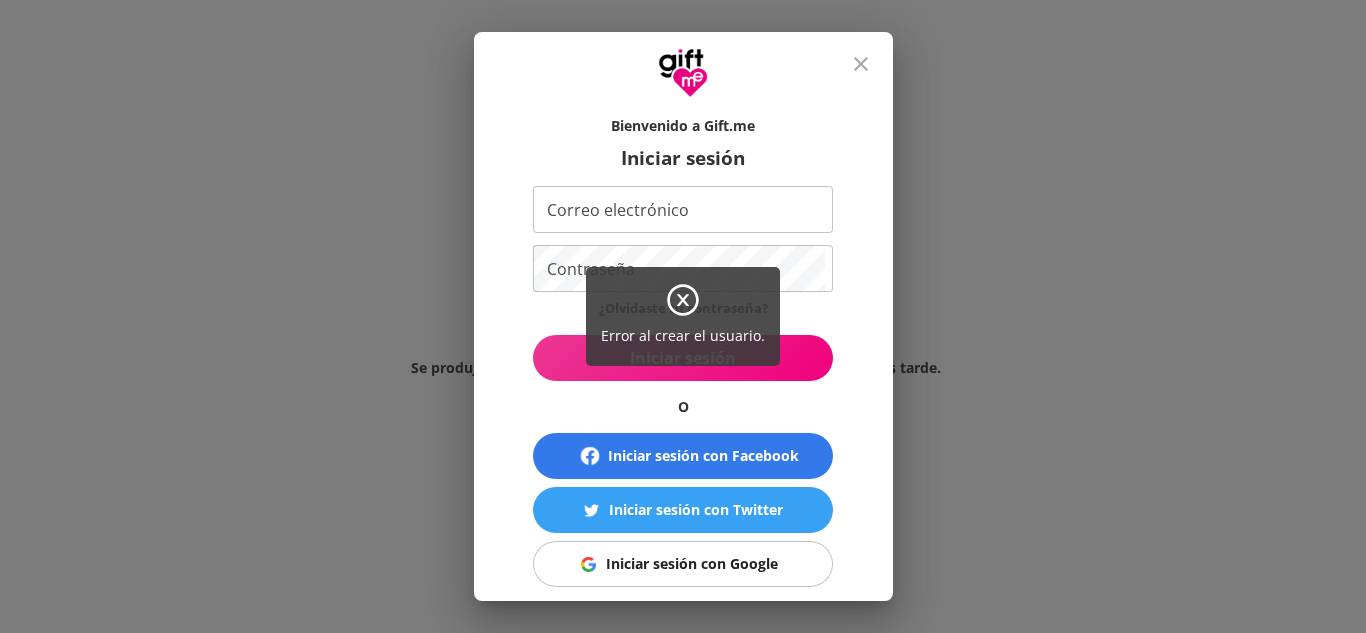 click on "Error al crear el usuario." at bounding box center (683, 316) 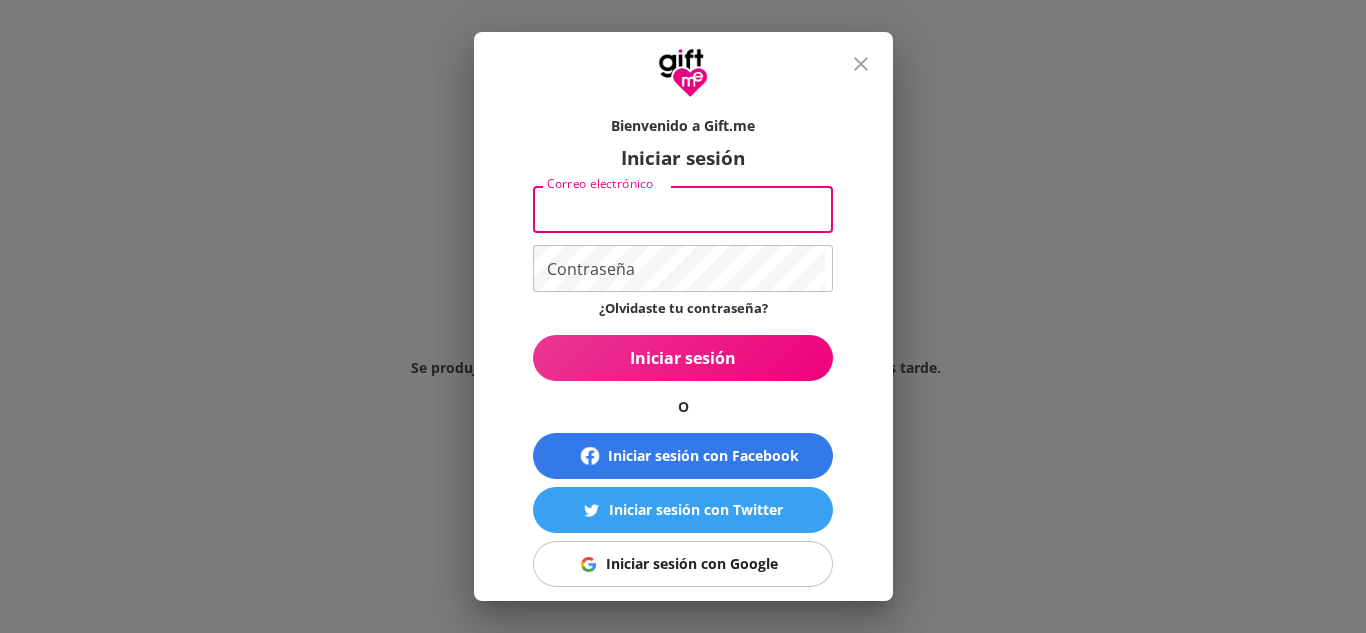 click on "Correo electrónico" at bounding box center (679, 209) 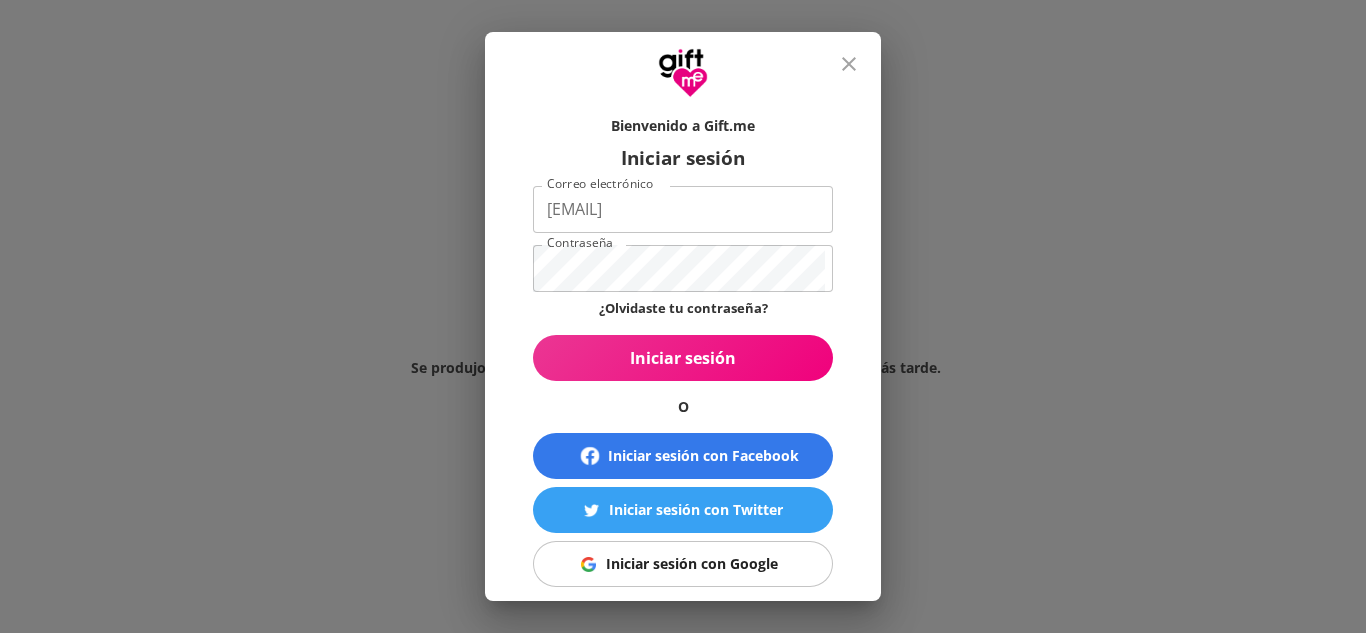 click on "Bienvenido a Gift.me Iniciar sesión Correo electrónico ing.adrianpd@gmail.com Correo electrónico Contraseña Contraseña ¿Olvidaste tu contraseña? Iniciar sesión O Iniciar sesión con Facebook Iniciar sesión con Twitter Iniciar sesión con Google ¿No tienes una cuenta? Regístrate ©  2025  RealGifts, LLC. All rights reserved.  Términos  &  Privacidad" at bounding box center [683, 349] 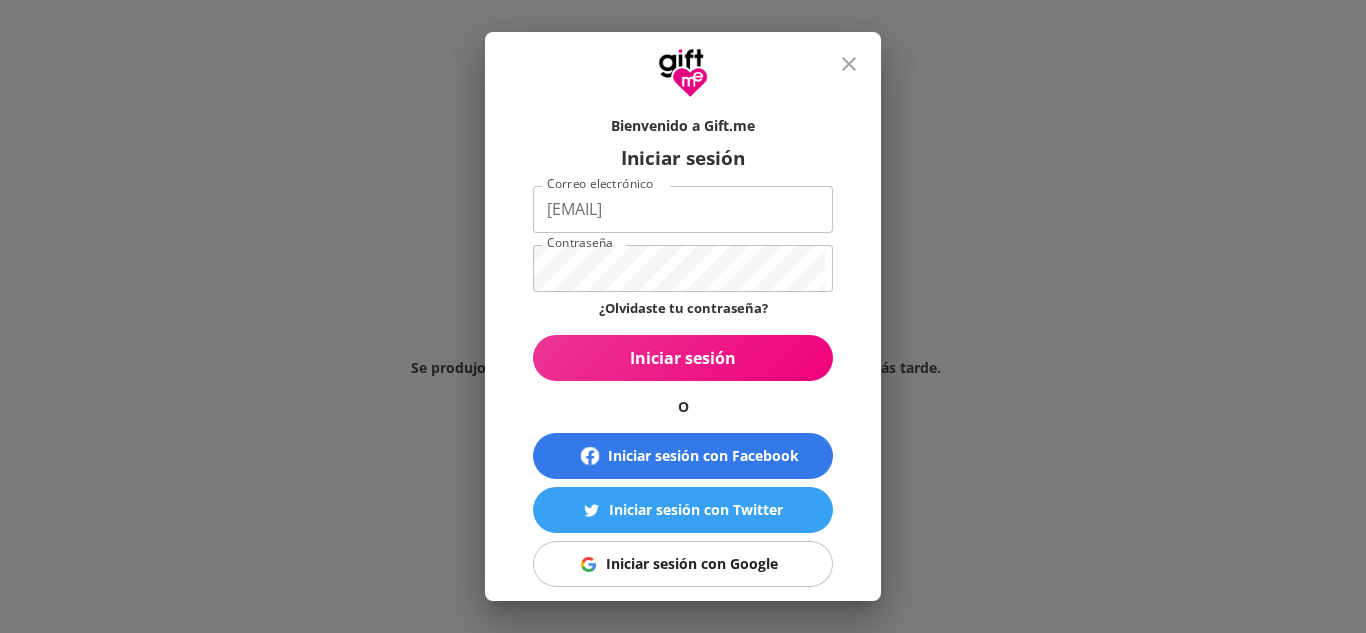 click on "Iniciar sesión" at bounding box center [683, 358] 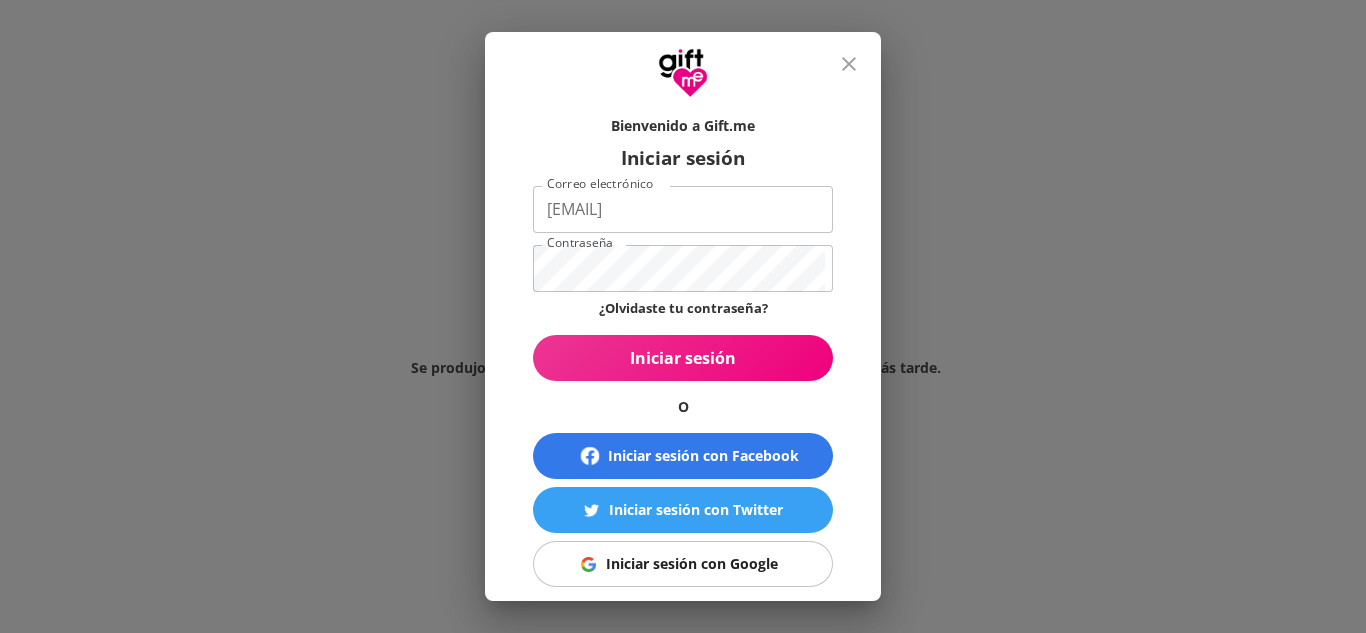 click 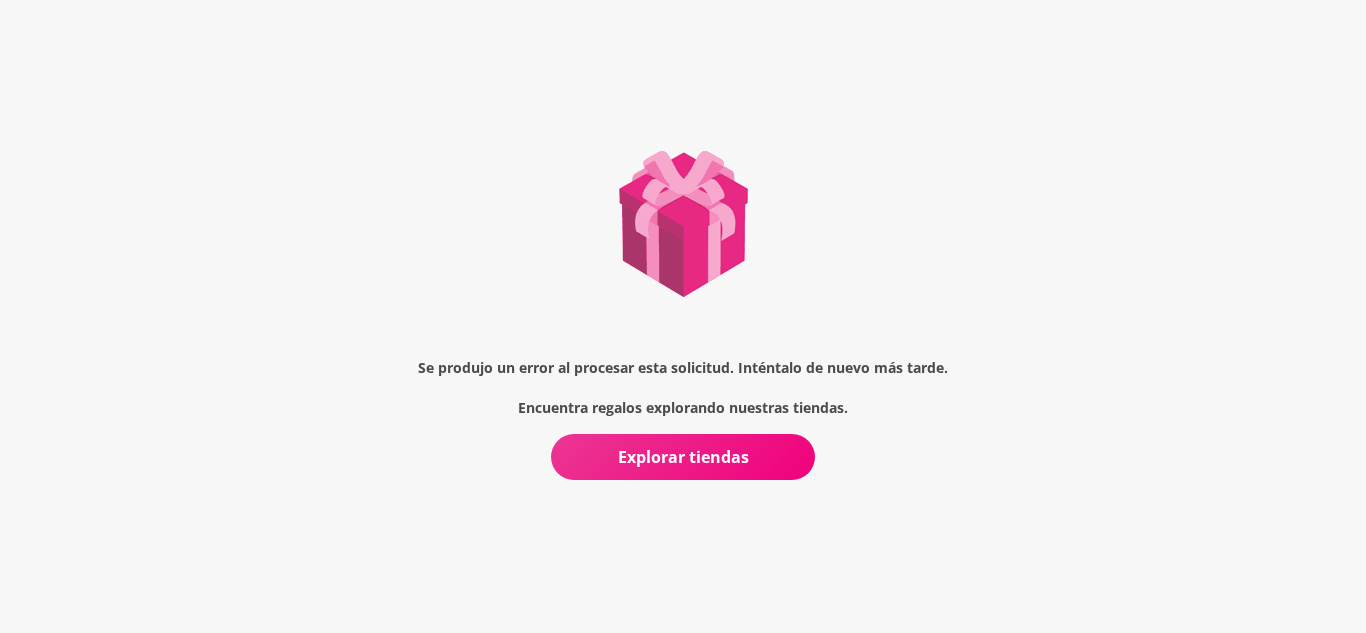 click at bounding box center [683, 201] 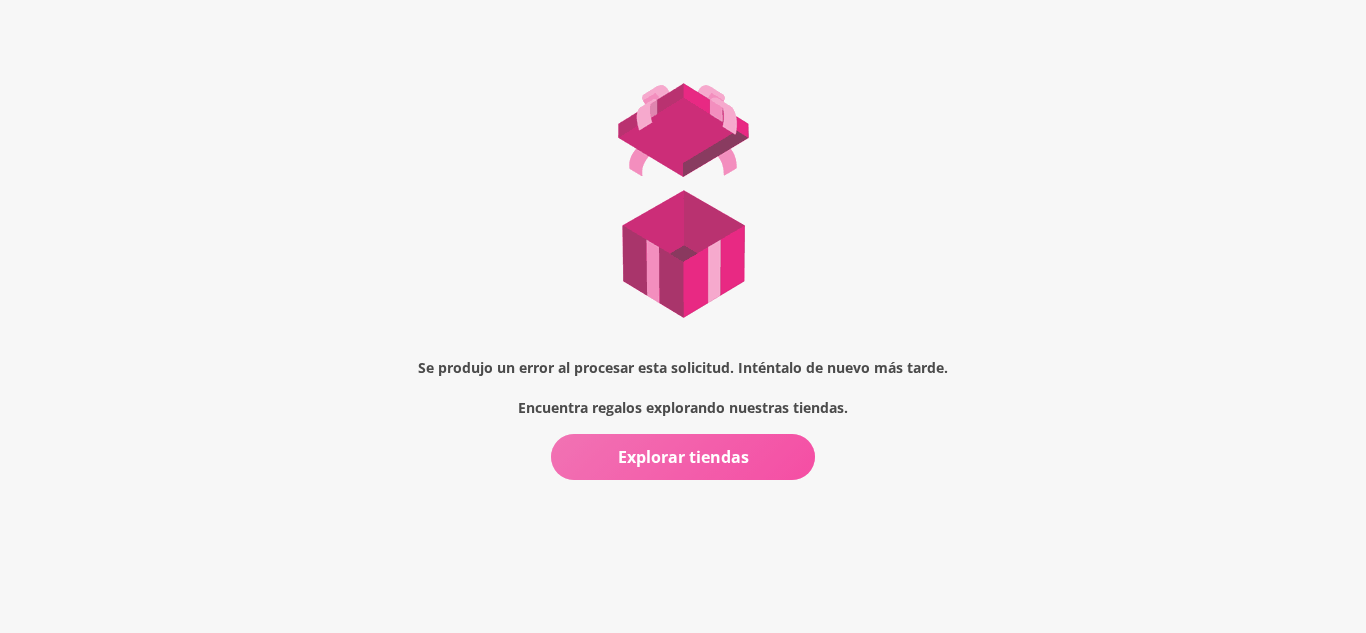 click on "Explorar tiendas" at bounding box center [683, 457] 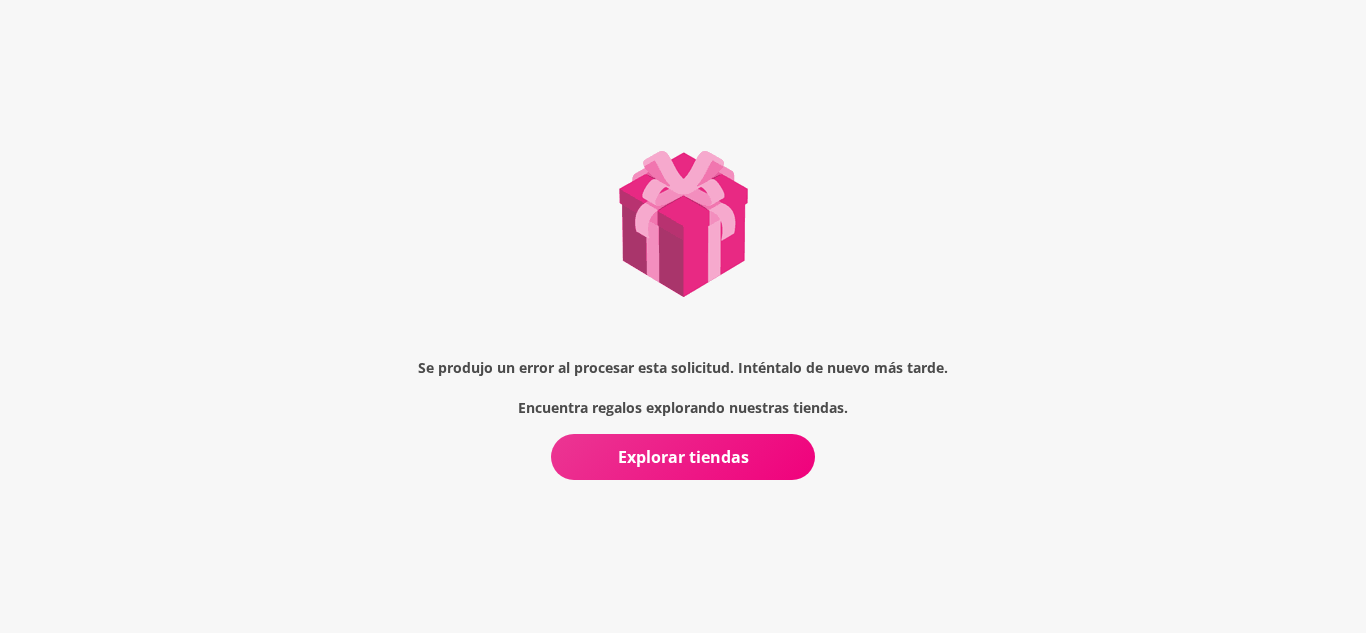 click on "Explorar tiendas" at bounding box center (683, 457) 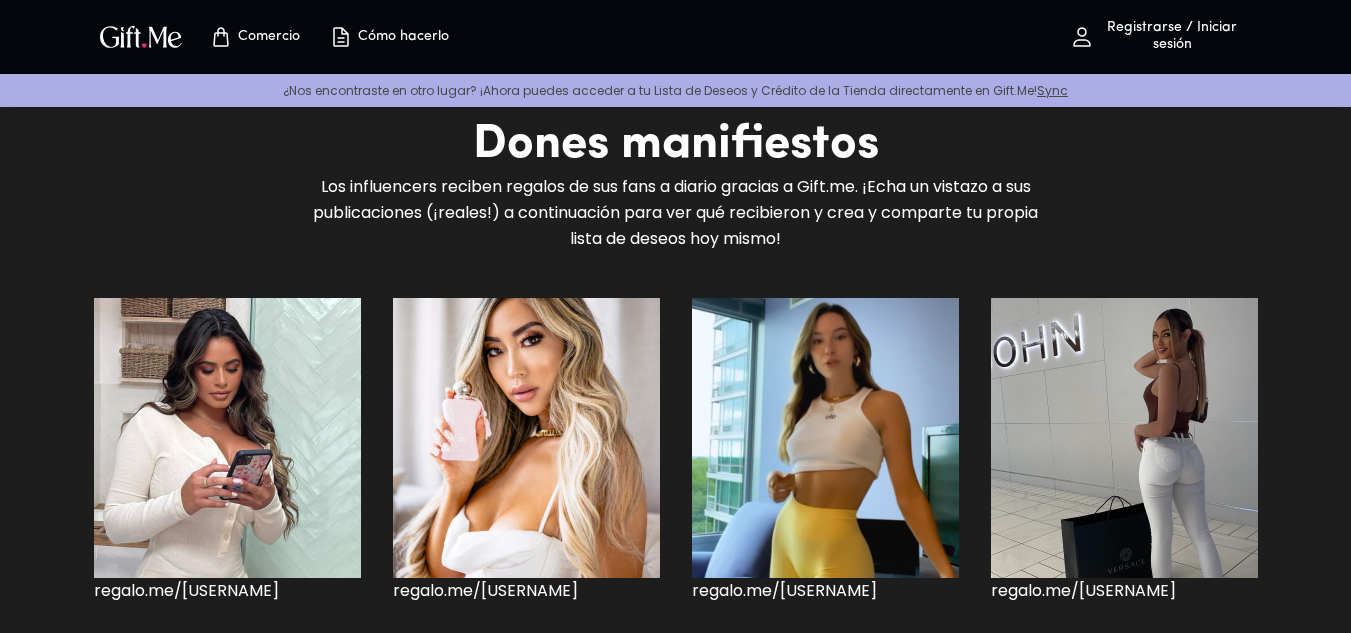 scroll, scrollTop: 1600, scrollLeft: 0, axis: vertical 